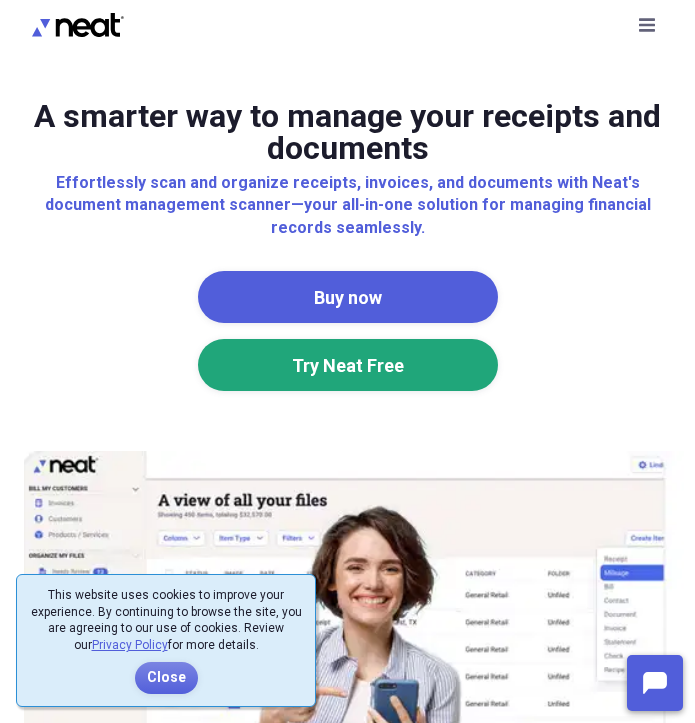 scroll, scrollTop: 0, scrollLeft: 0, axis: both 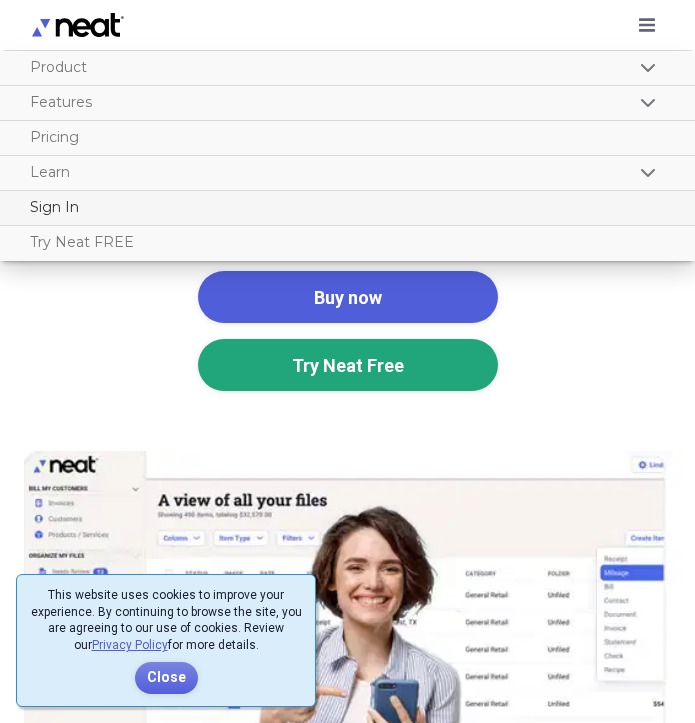 click on "Sign In" at bounding box center (347, 208) 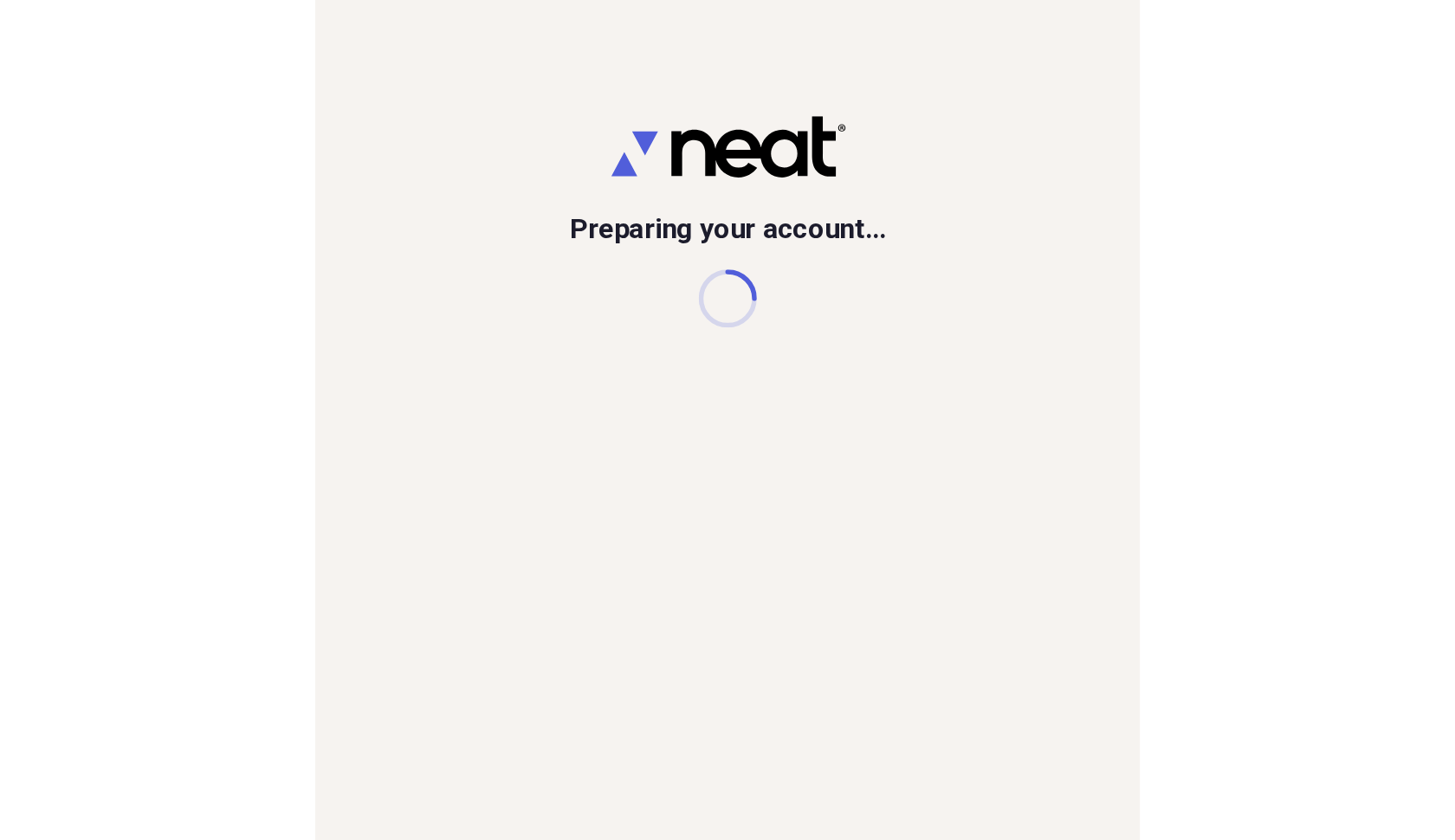 scroll, scrollTop: 0, scrollLeft: 0, axis: both 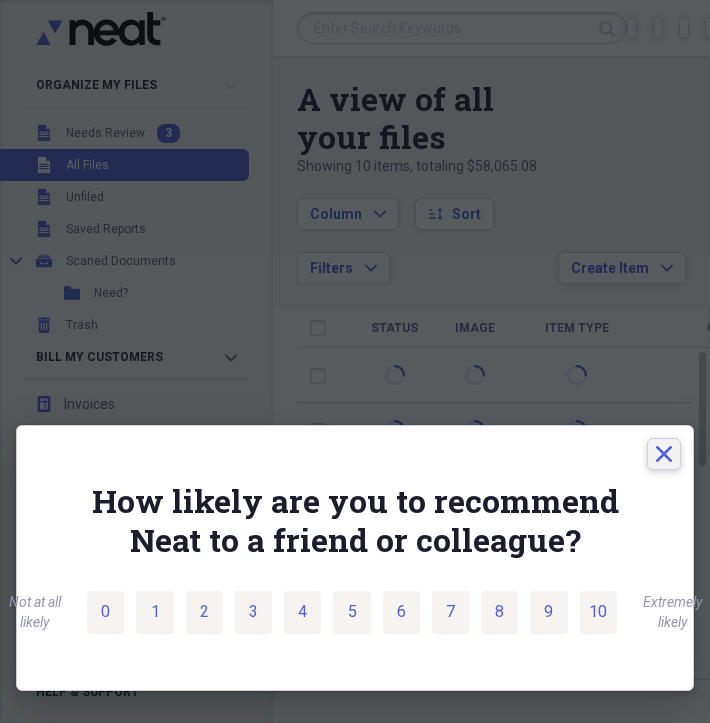 click 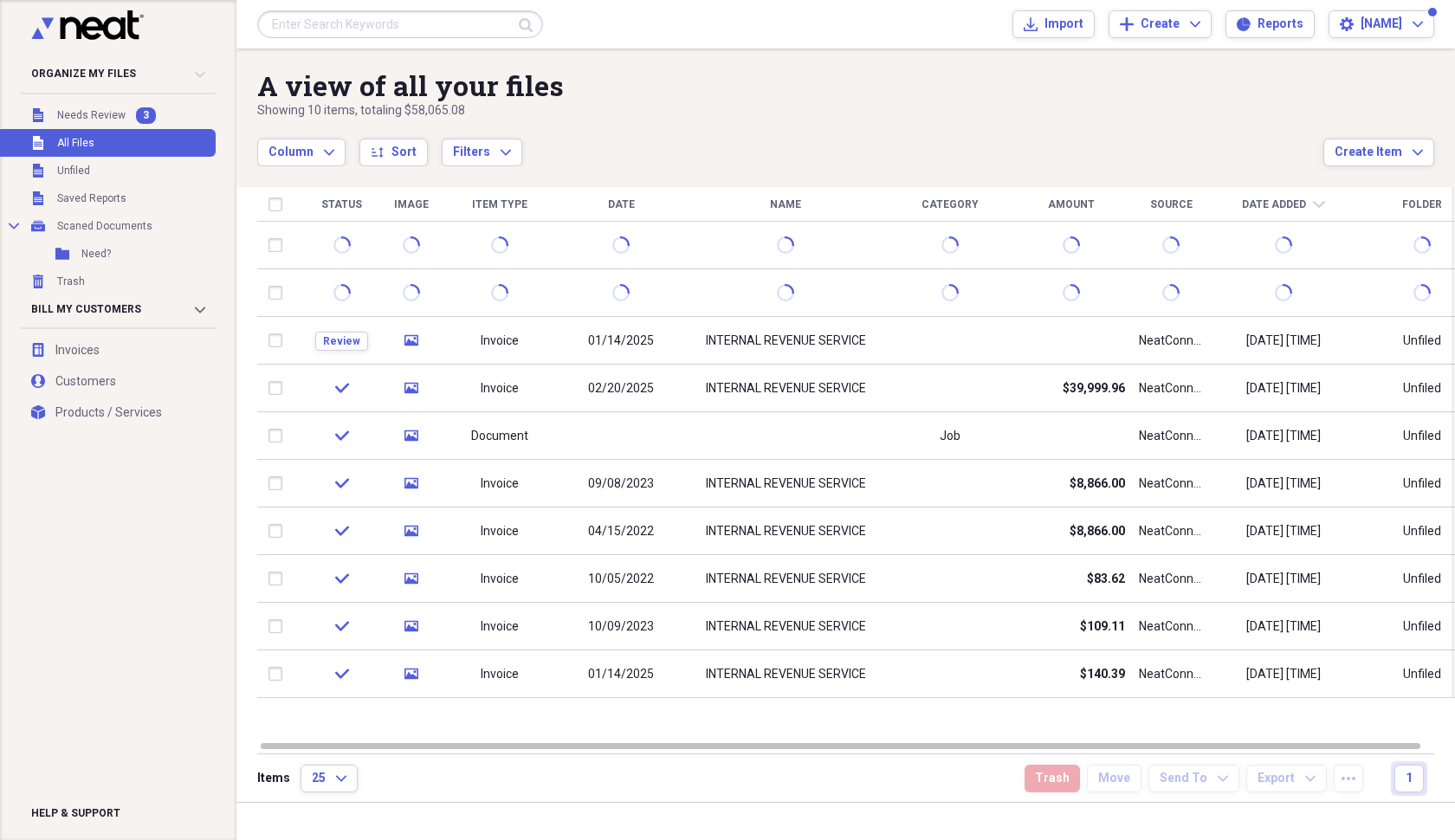 click on "Unfiled All Files" at bounding box center [106, 143] 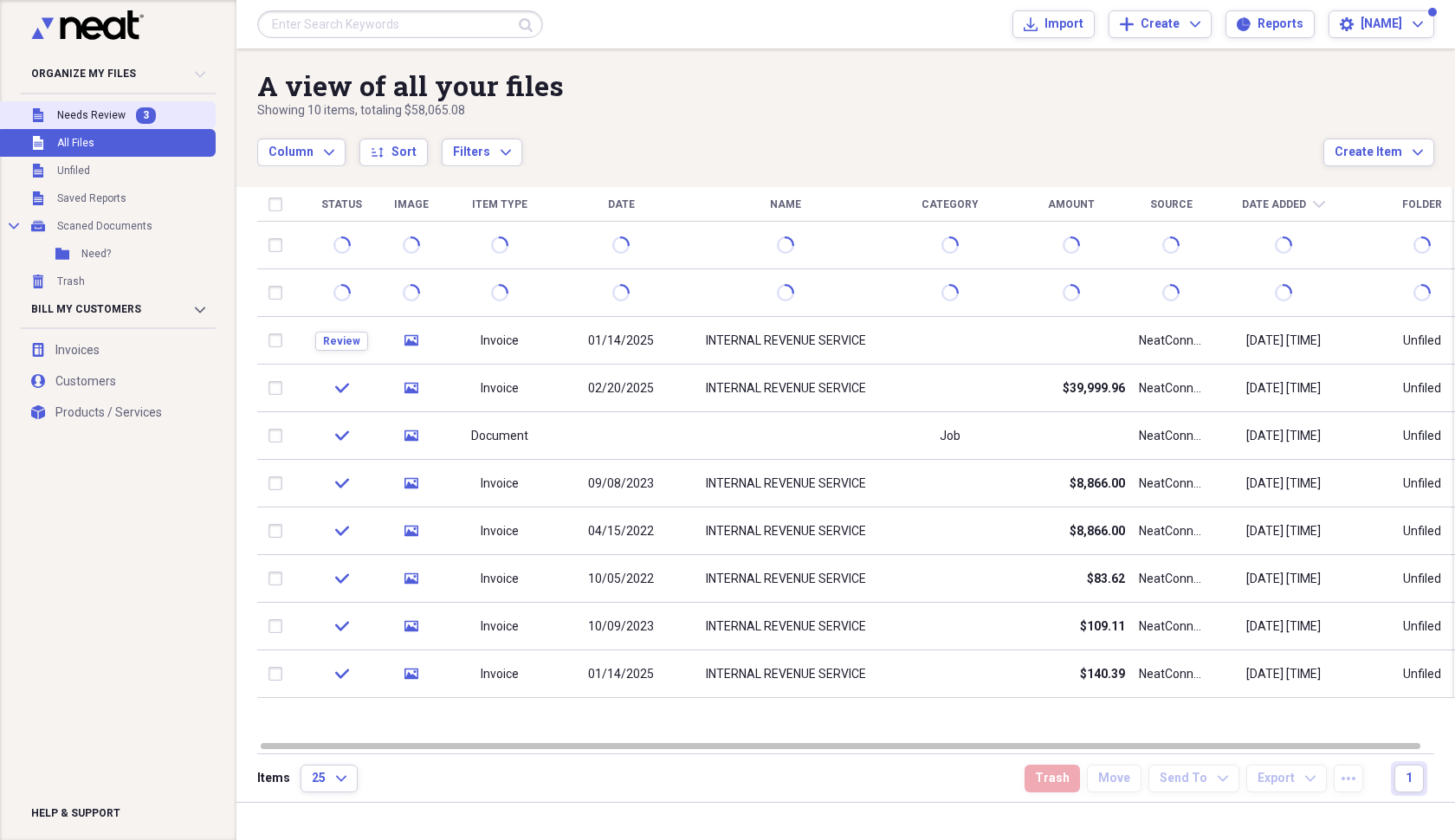 click on "Needs Review" at bounding box center [91, 115] 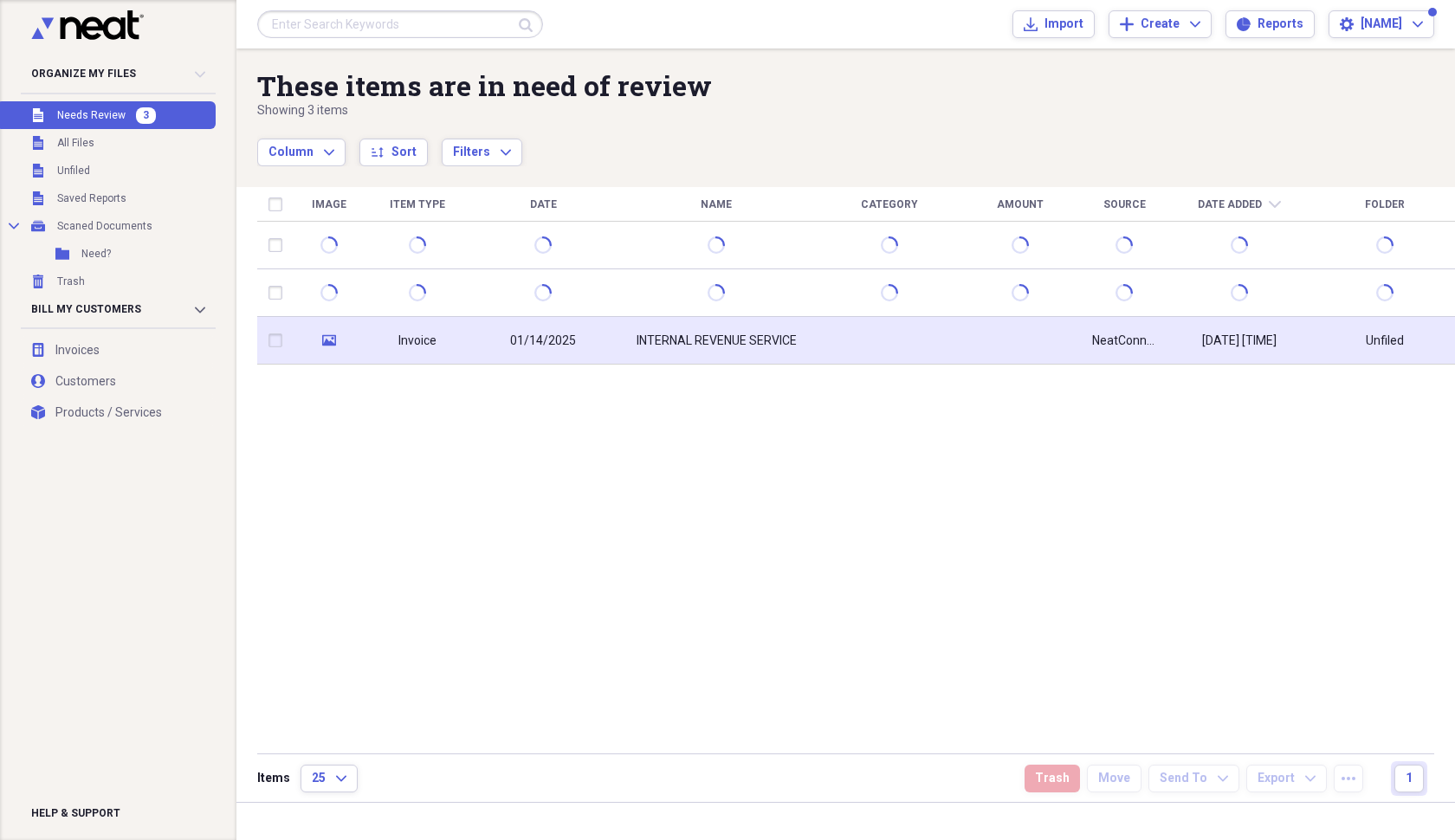 click on "media" at bounding box center (329, 340) 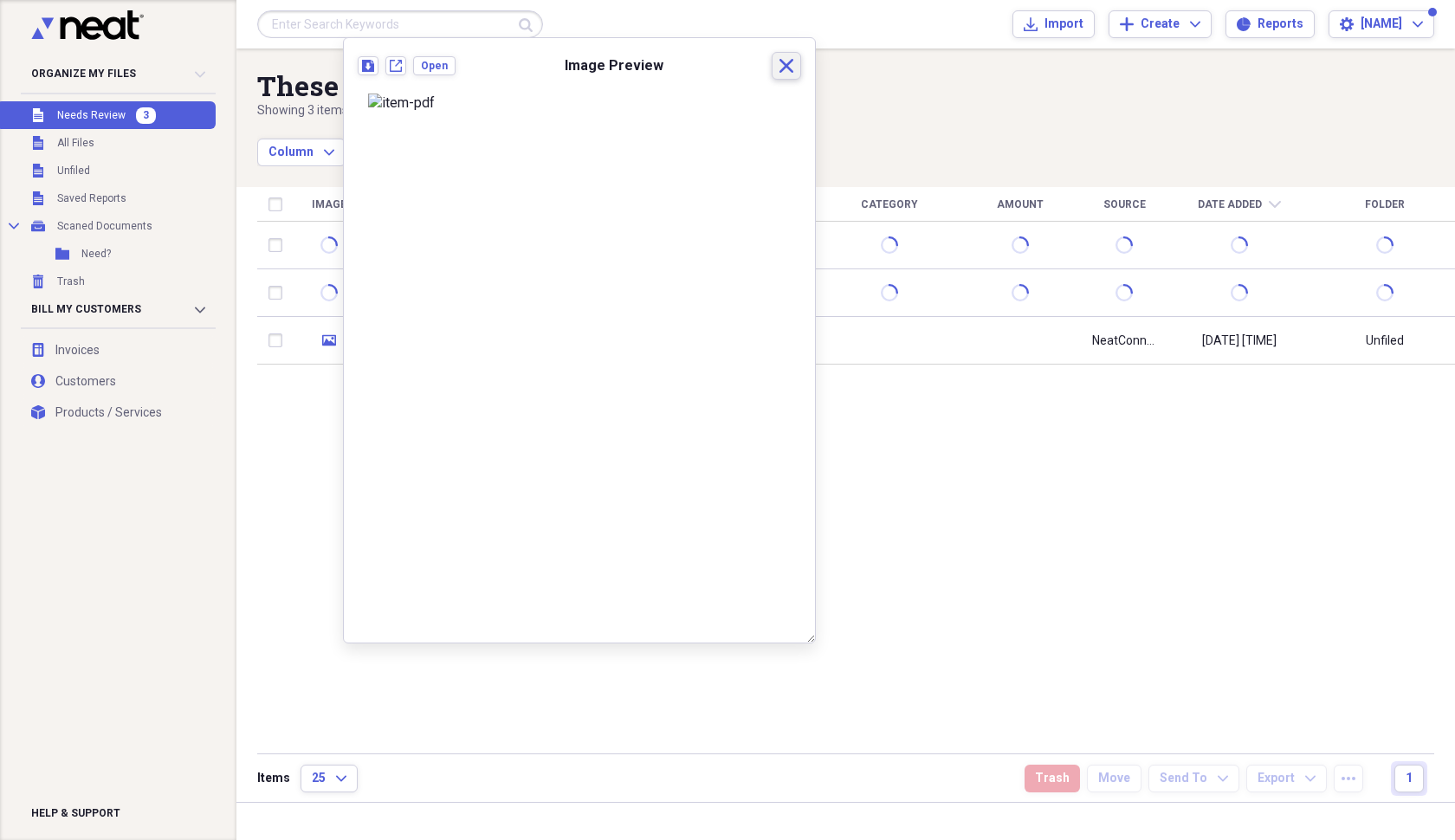 click on "Close" 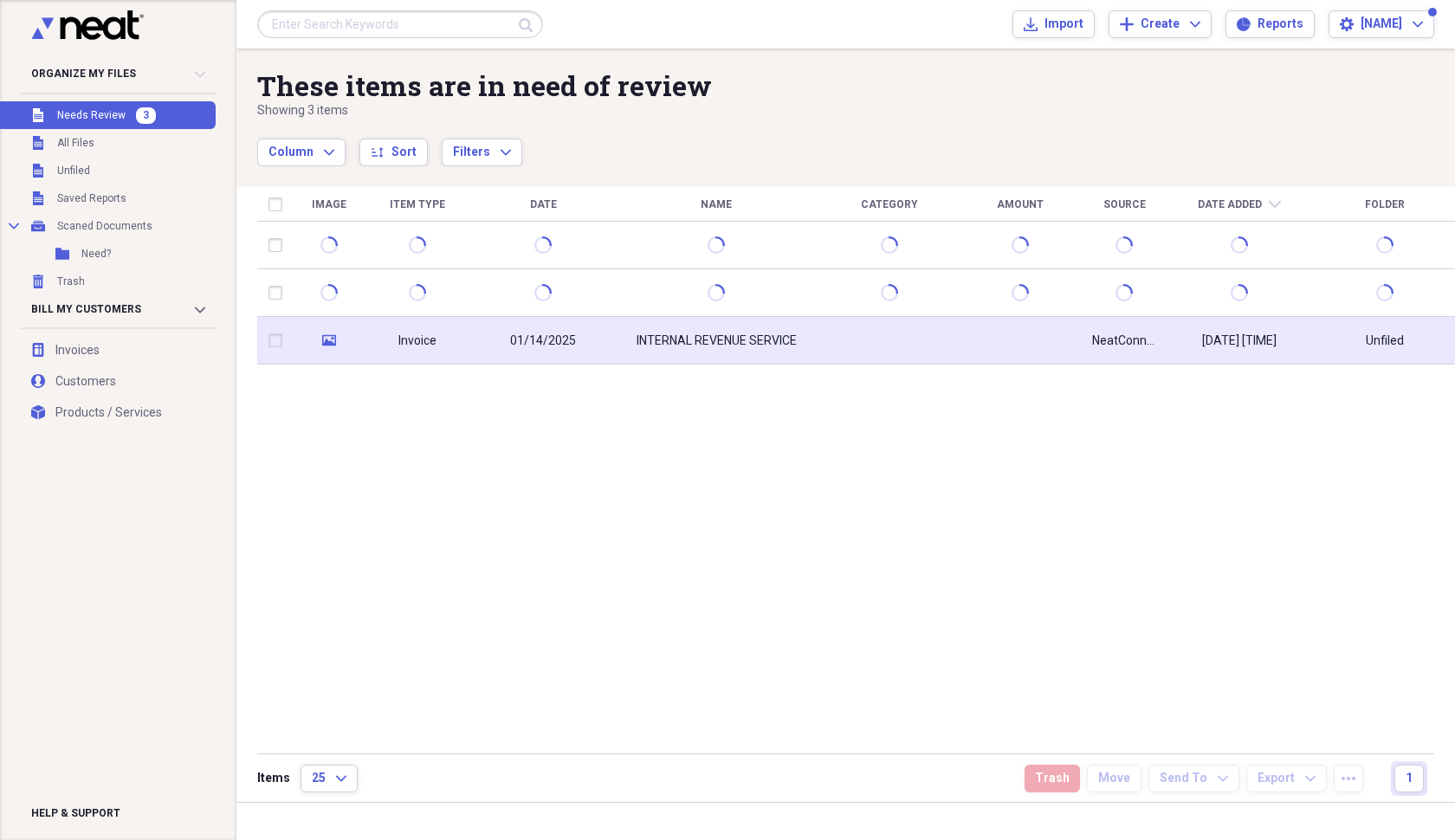click at bounding box center (279, 340) 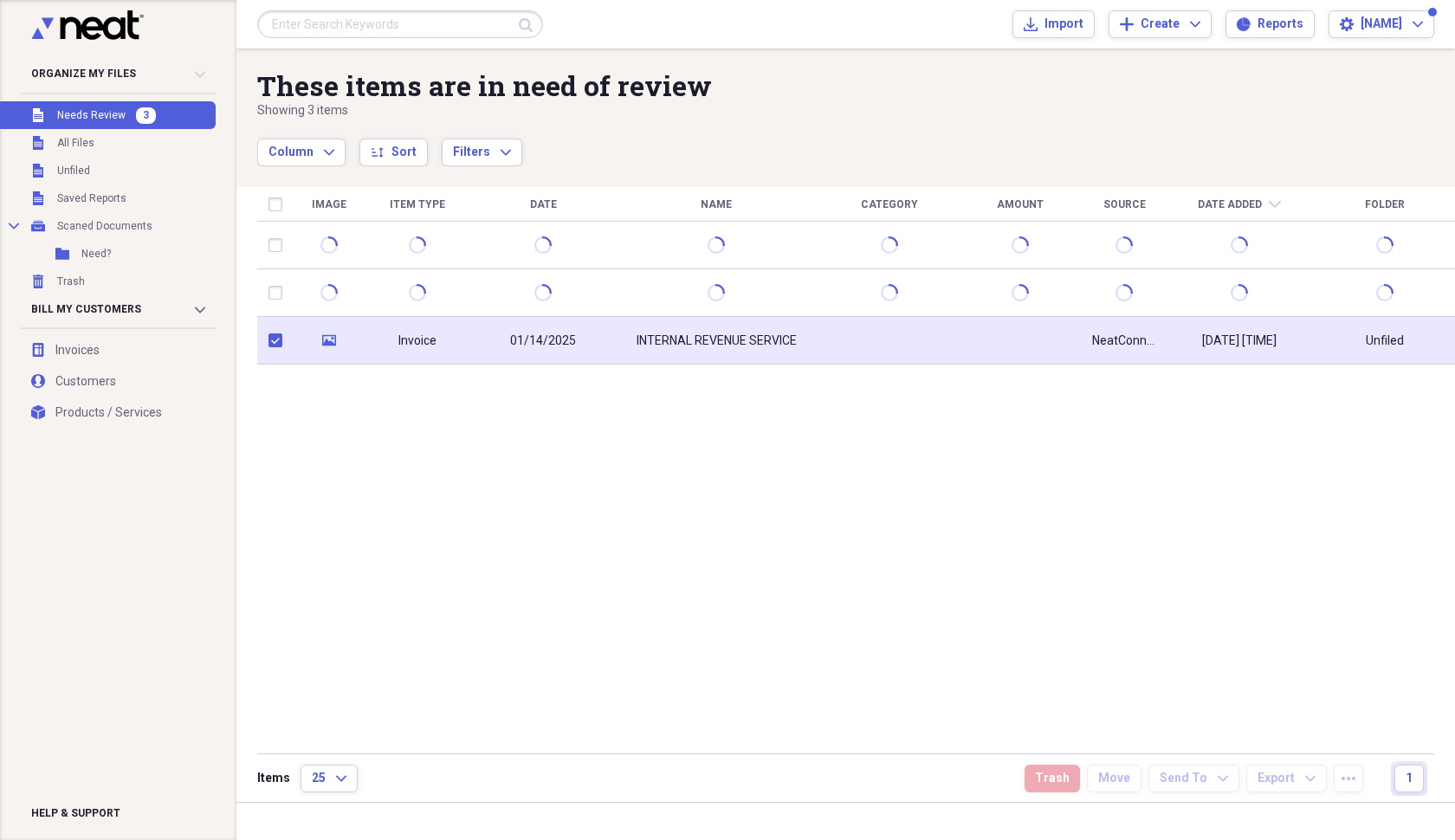 checkbox on "true" 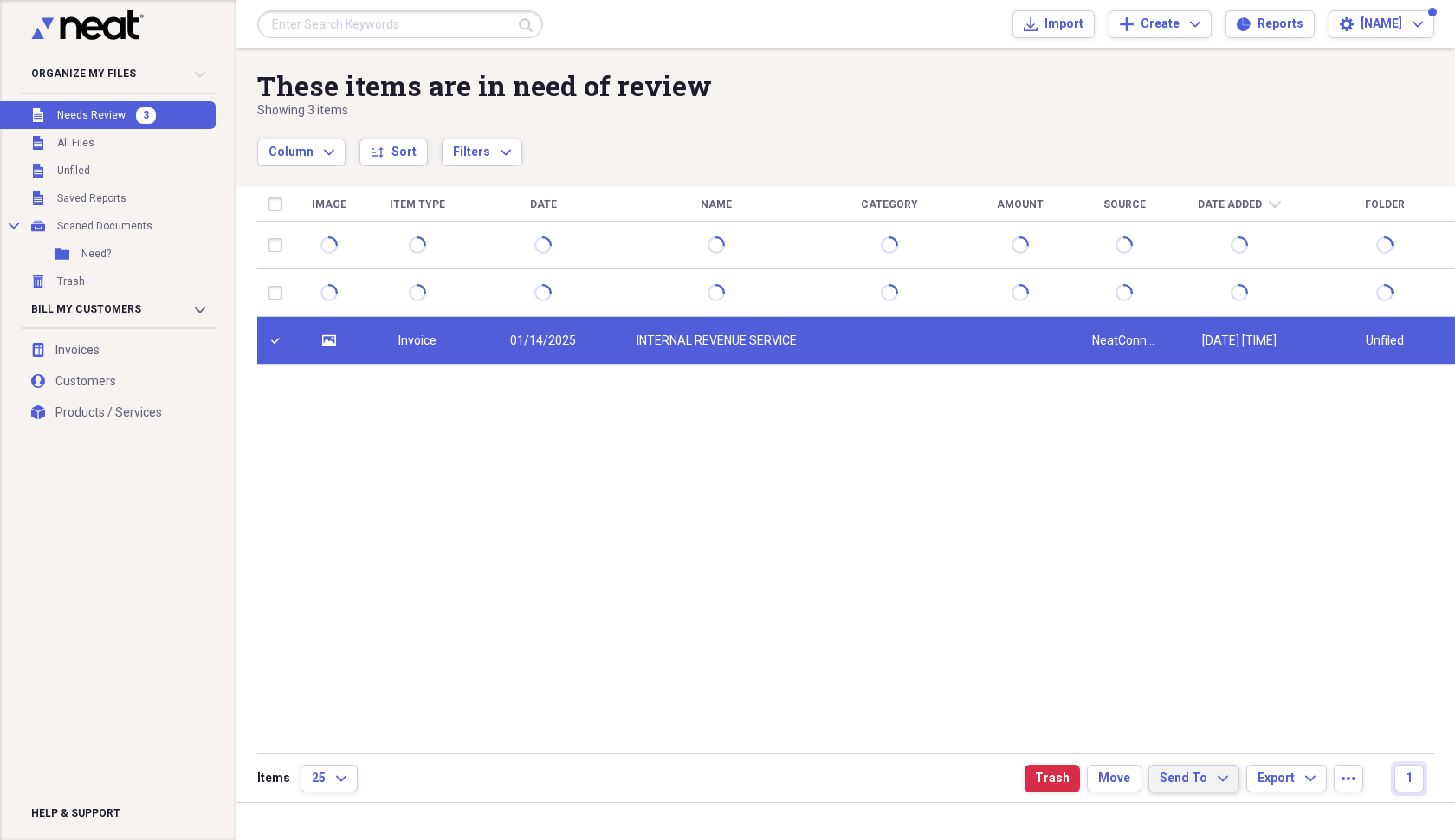 click on "Send To Expand" at bounding box center (1193, 779) 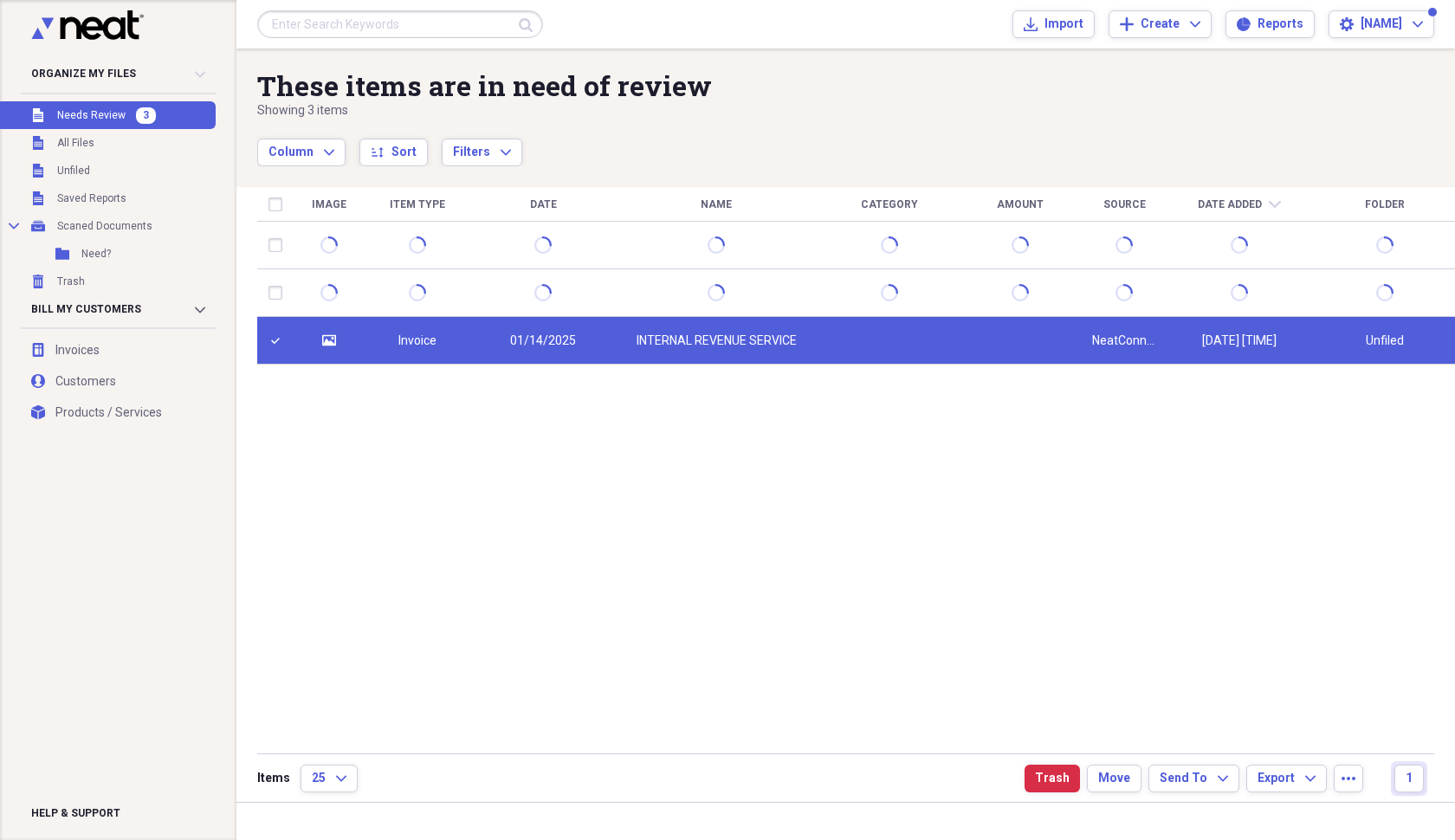 click on "Image Item Type Date Name Category Amount Source Date Added chevron-down Folder media Invoice [DATE] [TIME] [ORGANIZATION] NeatConnect [DATE] [TIME] Unfiled" at bounding box center [856, 469] 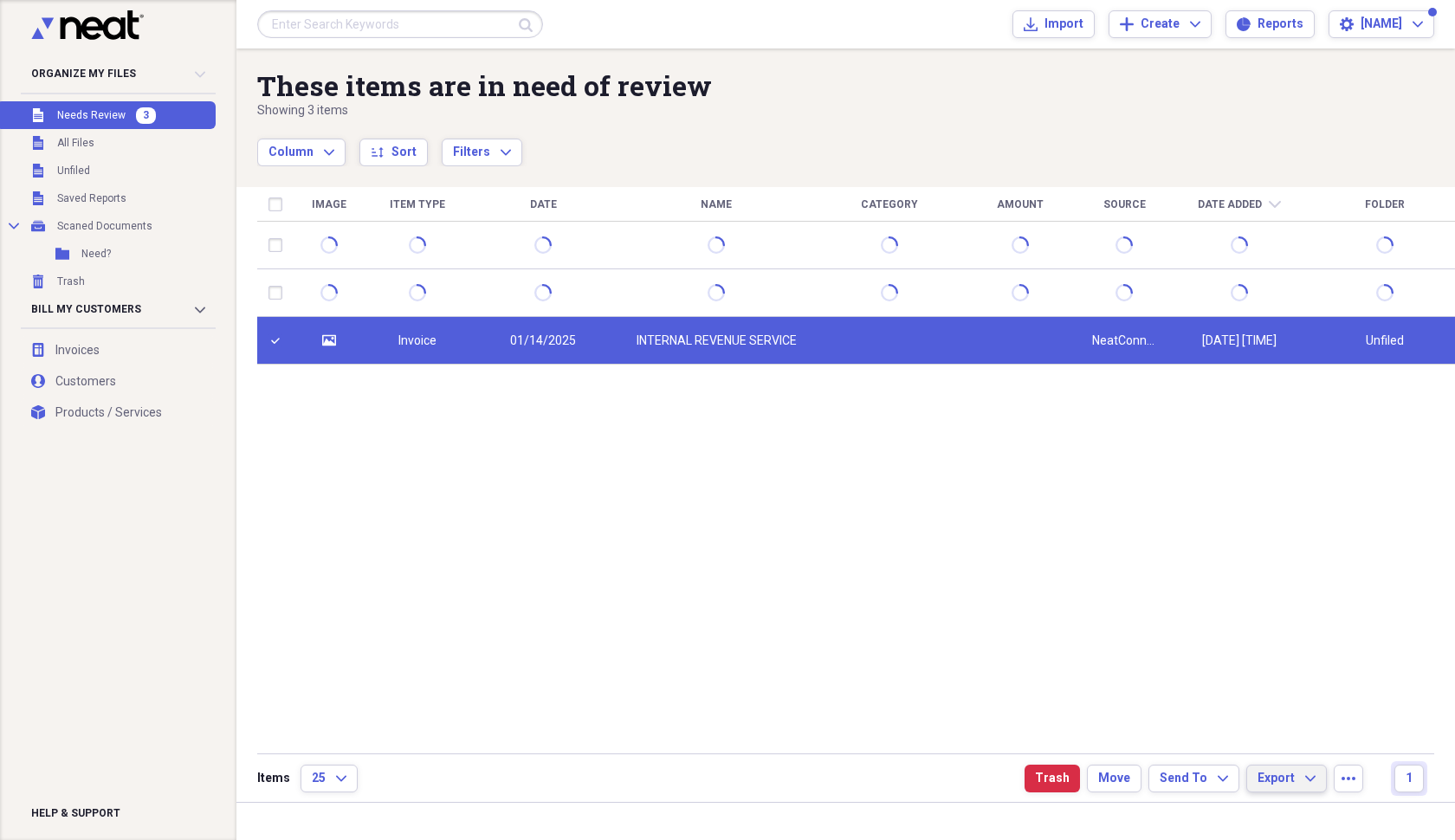 click on "Export" at bounding box center [1276, 779] 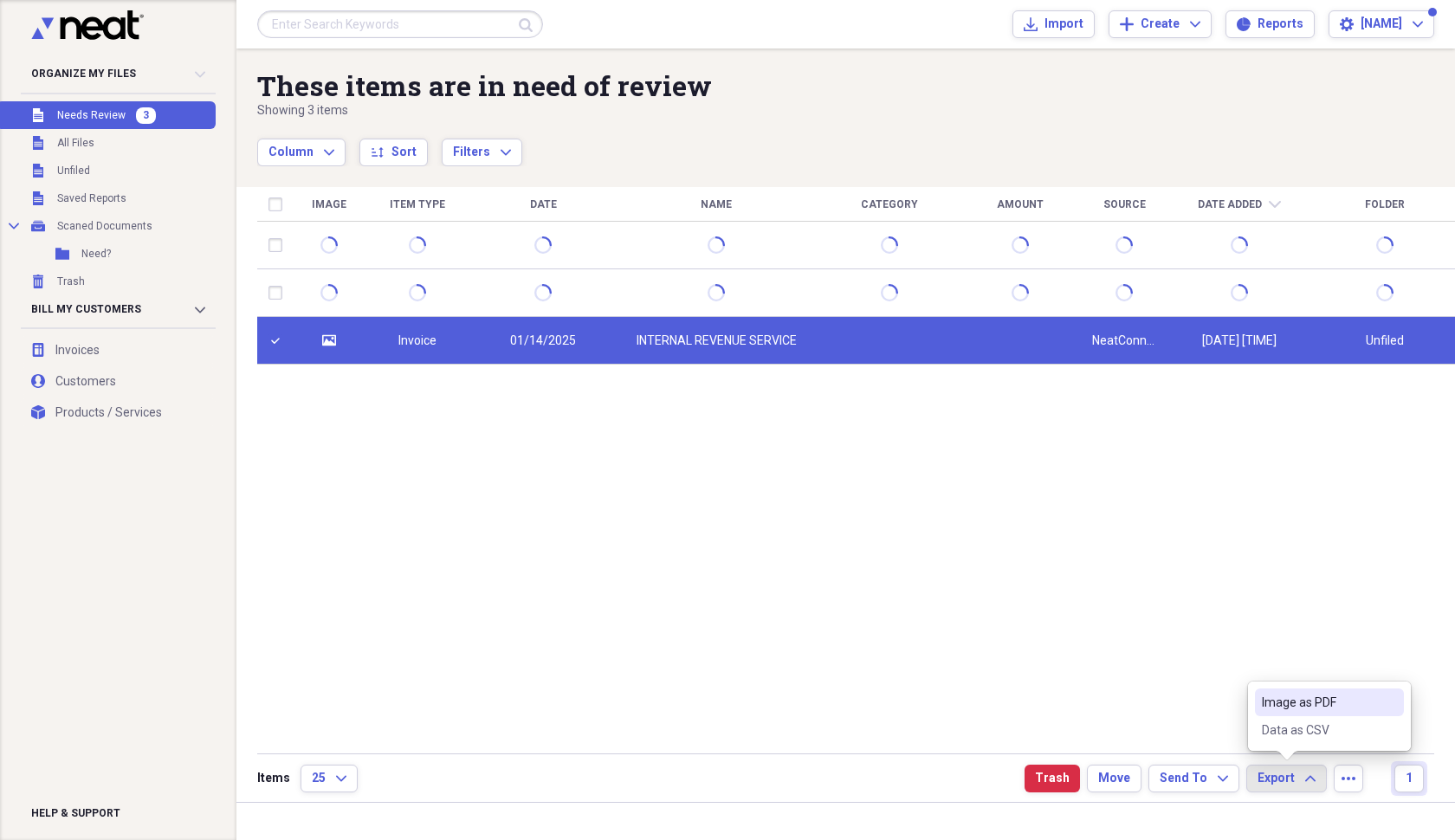 click on "Image Item Type Date Name Category Amount Source Date Added chevron-down Folder media Invoice [DATE] [TIME] [ORGANIZATION] NeatConnect [DATE] [TIME] Unfiled" at bounding box center (856, 469) 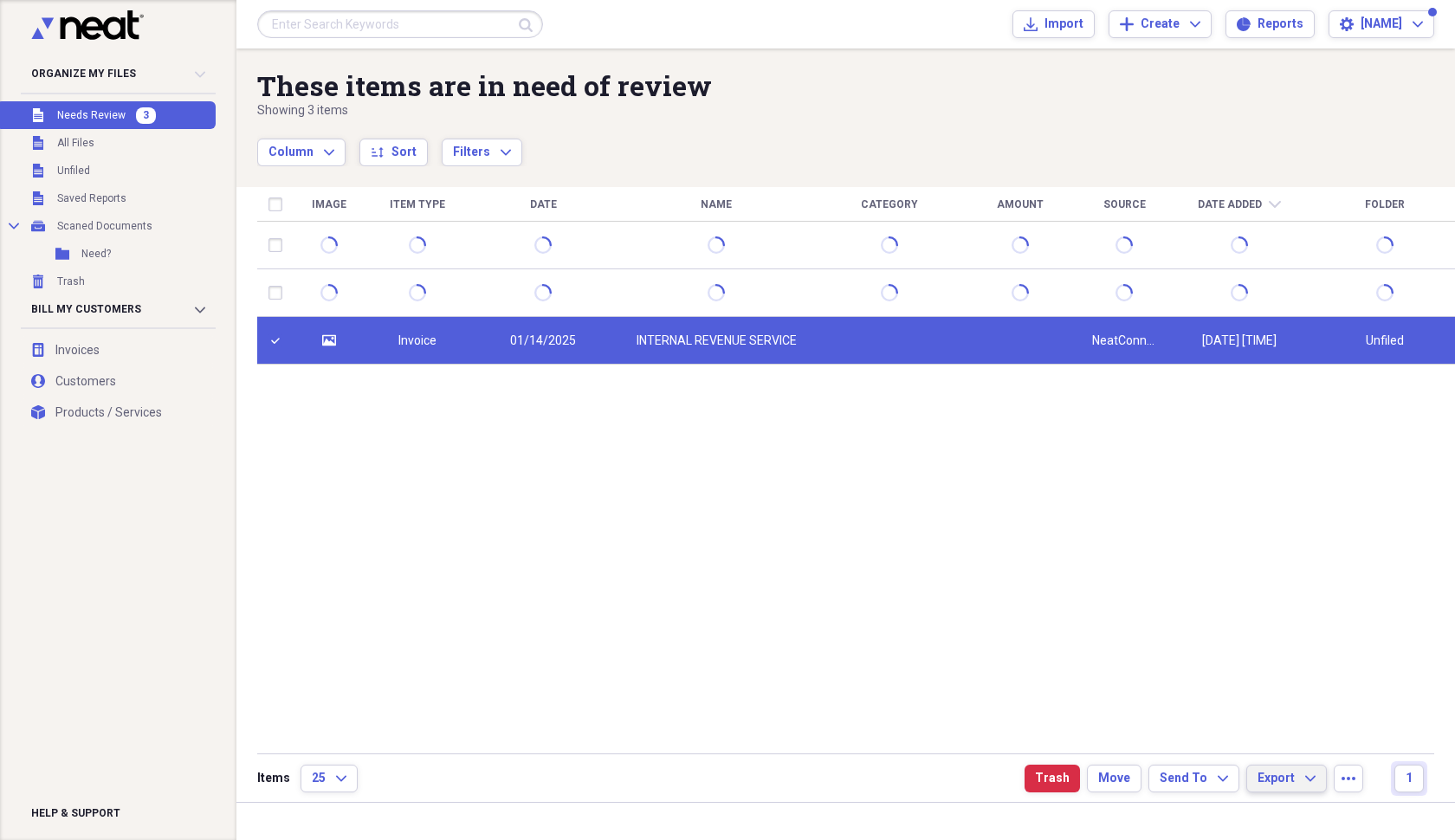 click on "Export Expand" at bounding box center (1286, 779) 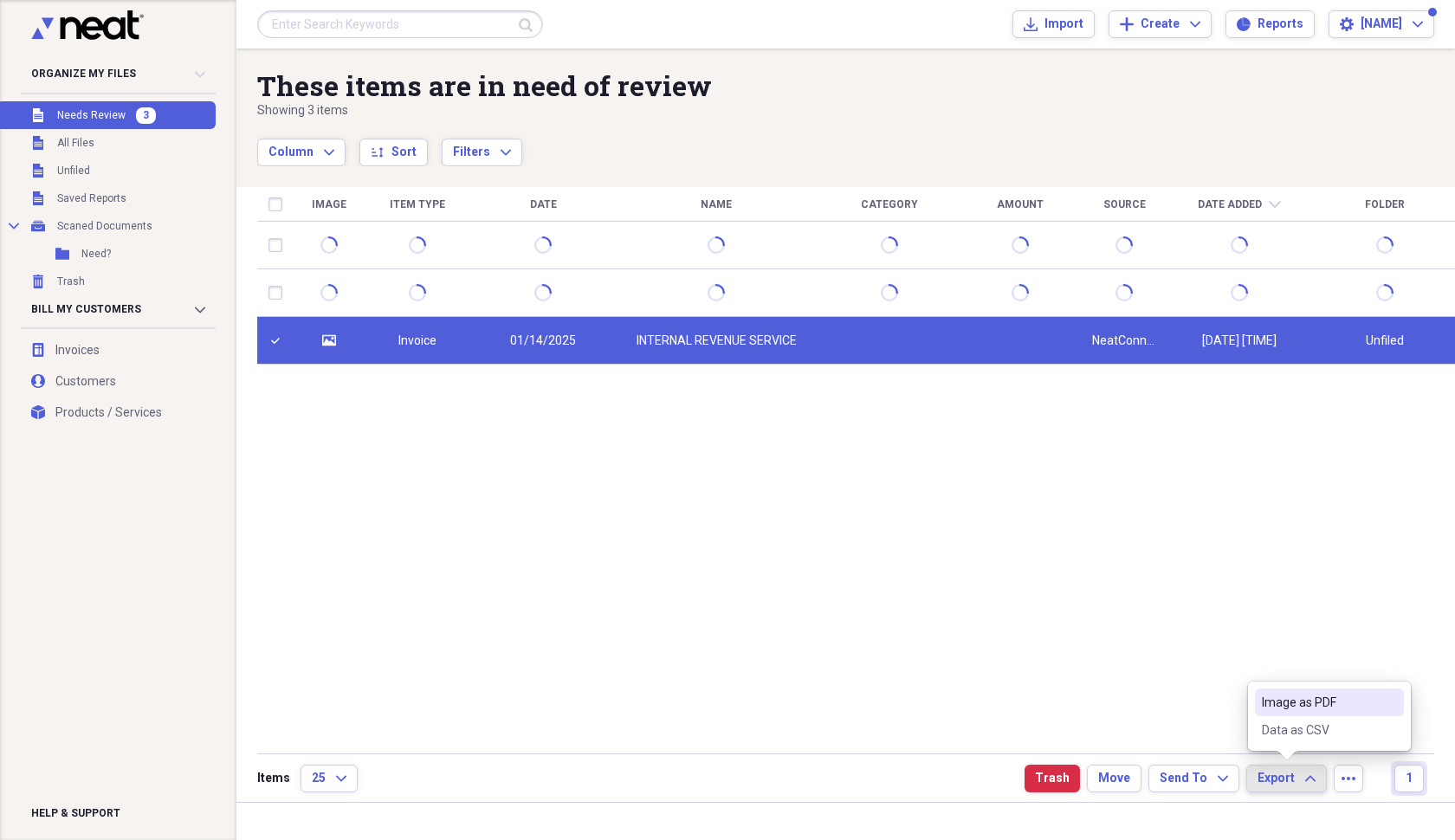 click on "Image as PDF" at bounding box center (1319, 702) 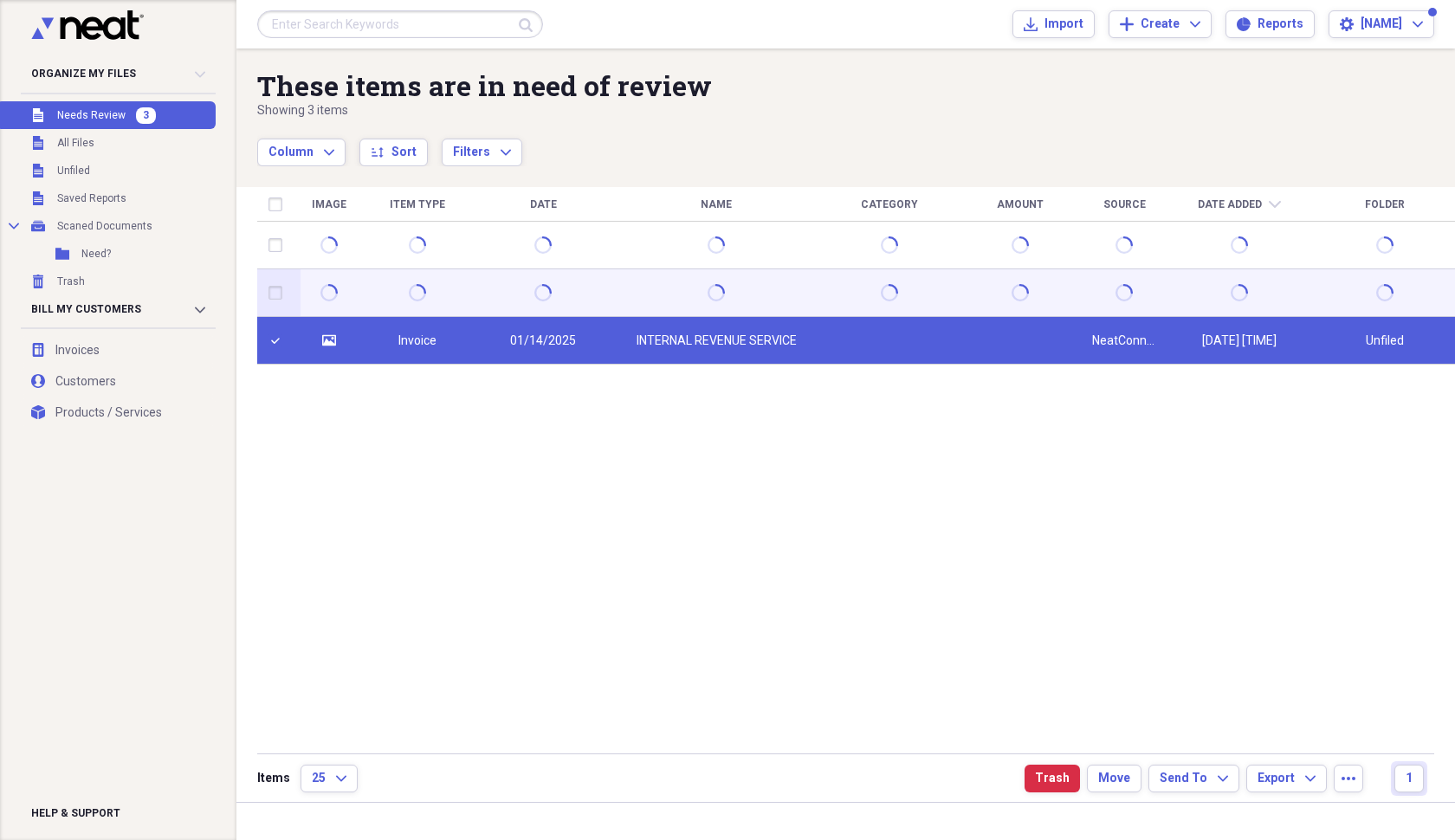 click at bounding box center (279, 293) 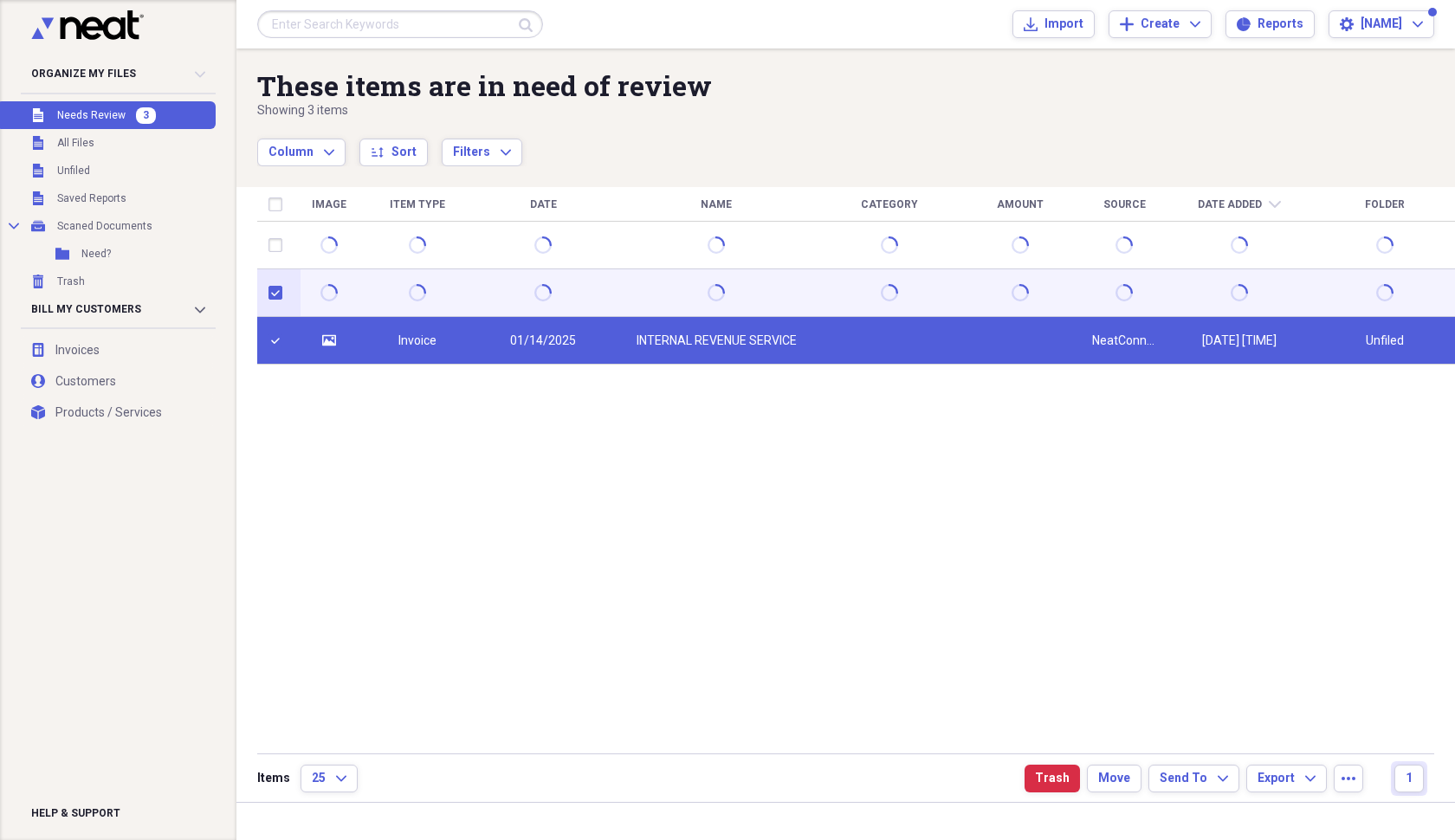 checkbox on "true" 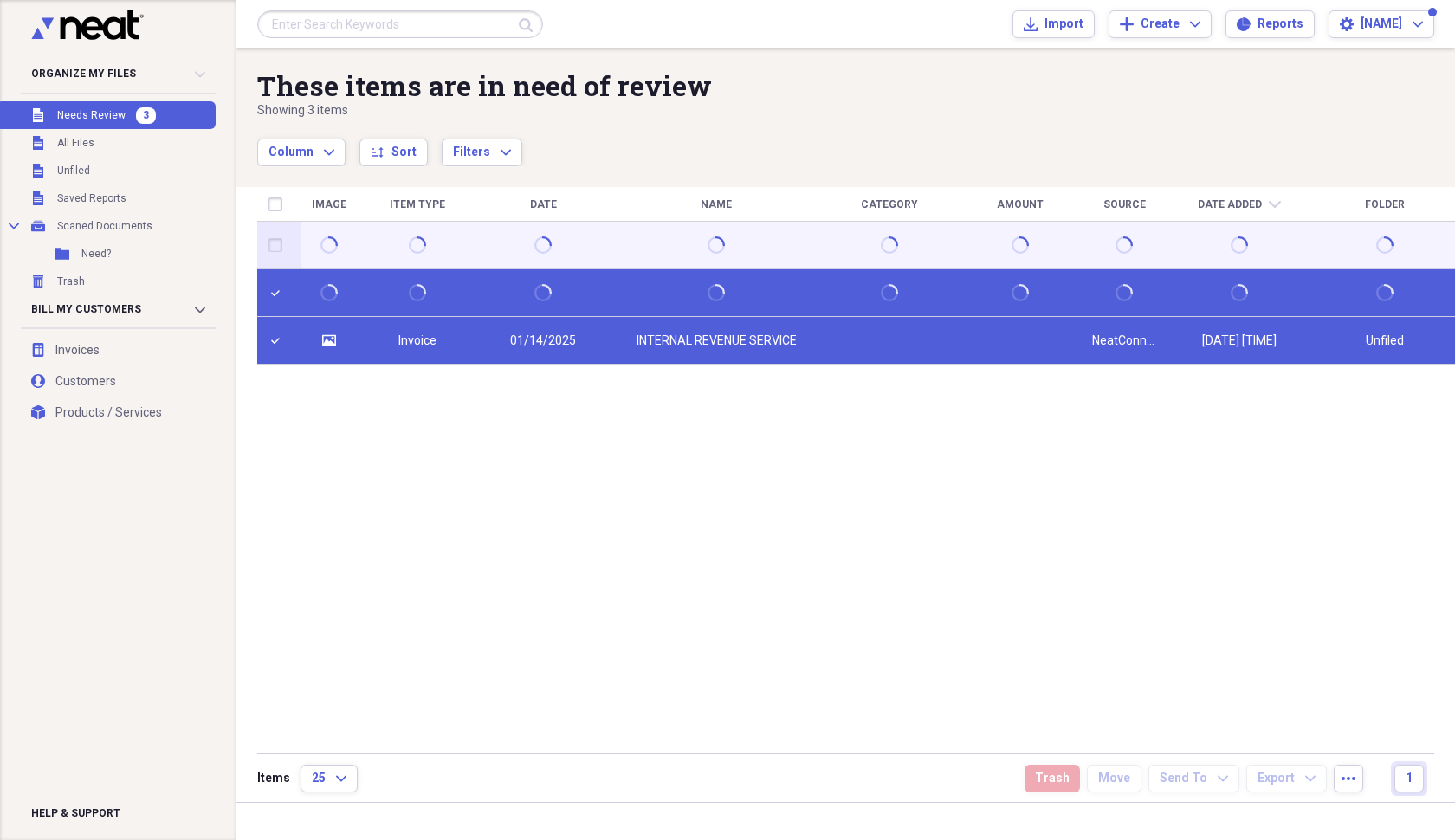 click at bounding box center [279, 245] 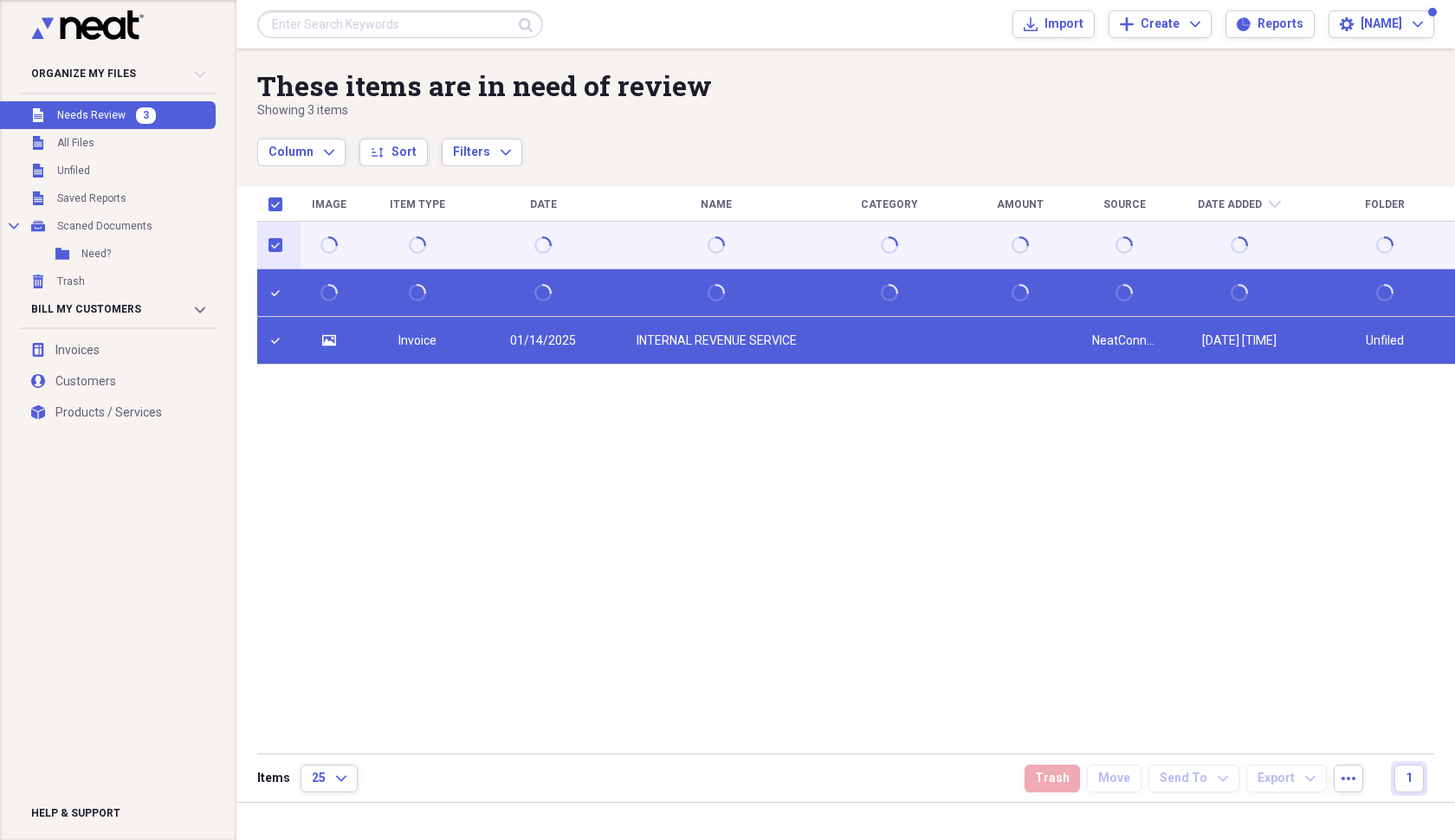 checkbox on "true" 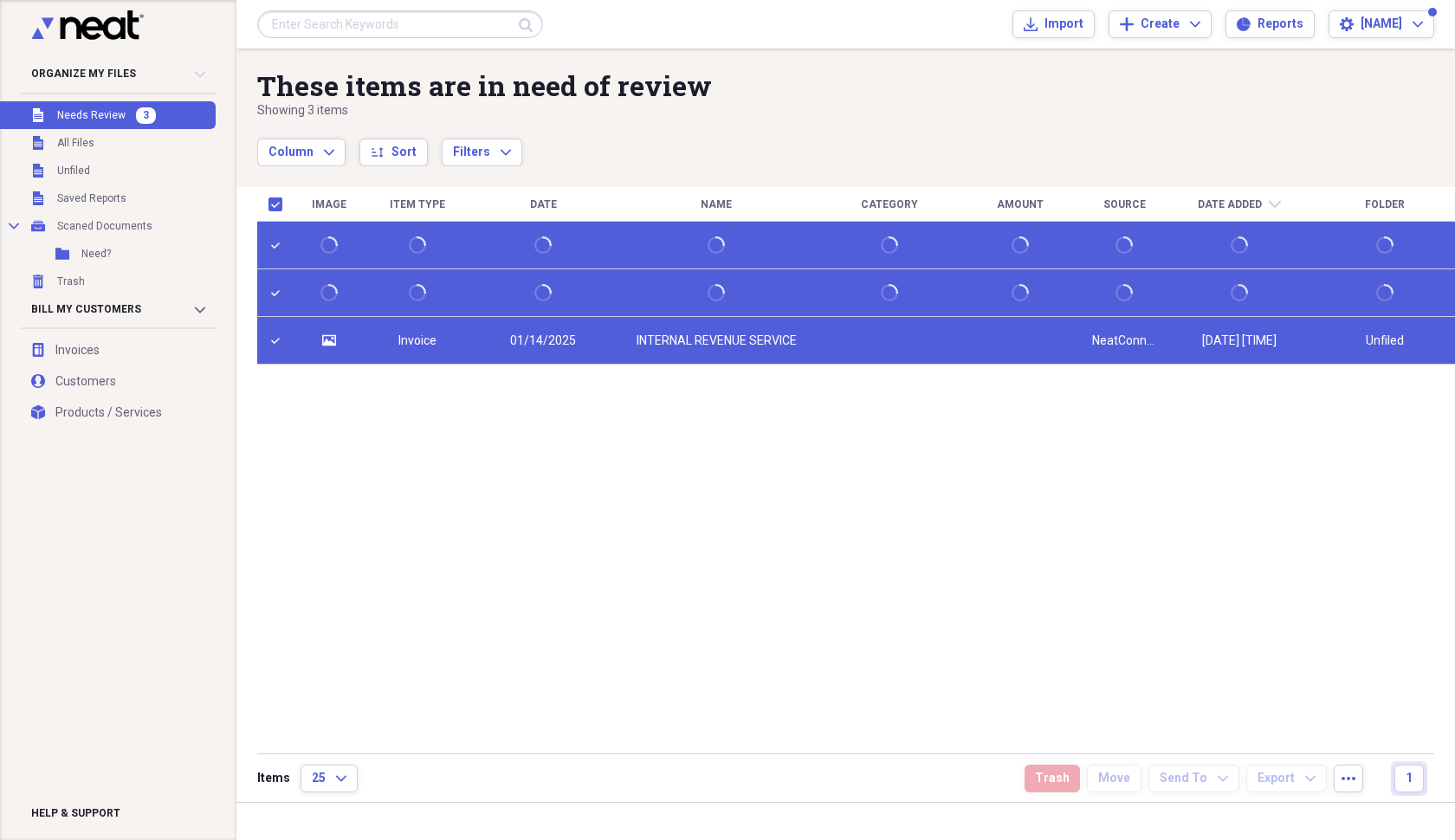 click on "Image Item Type Date Name Category Amount Source Date Added chevron-down Folder media Invoice [DATE] [TIME] [ORGANIZATION] NeatConnect [DATE] [TIME] Unfiled" at bounding box center [856, 469] 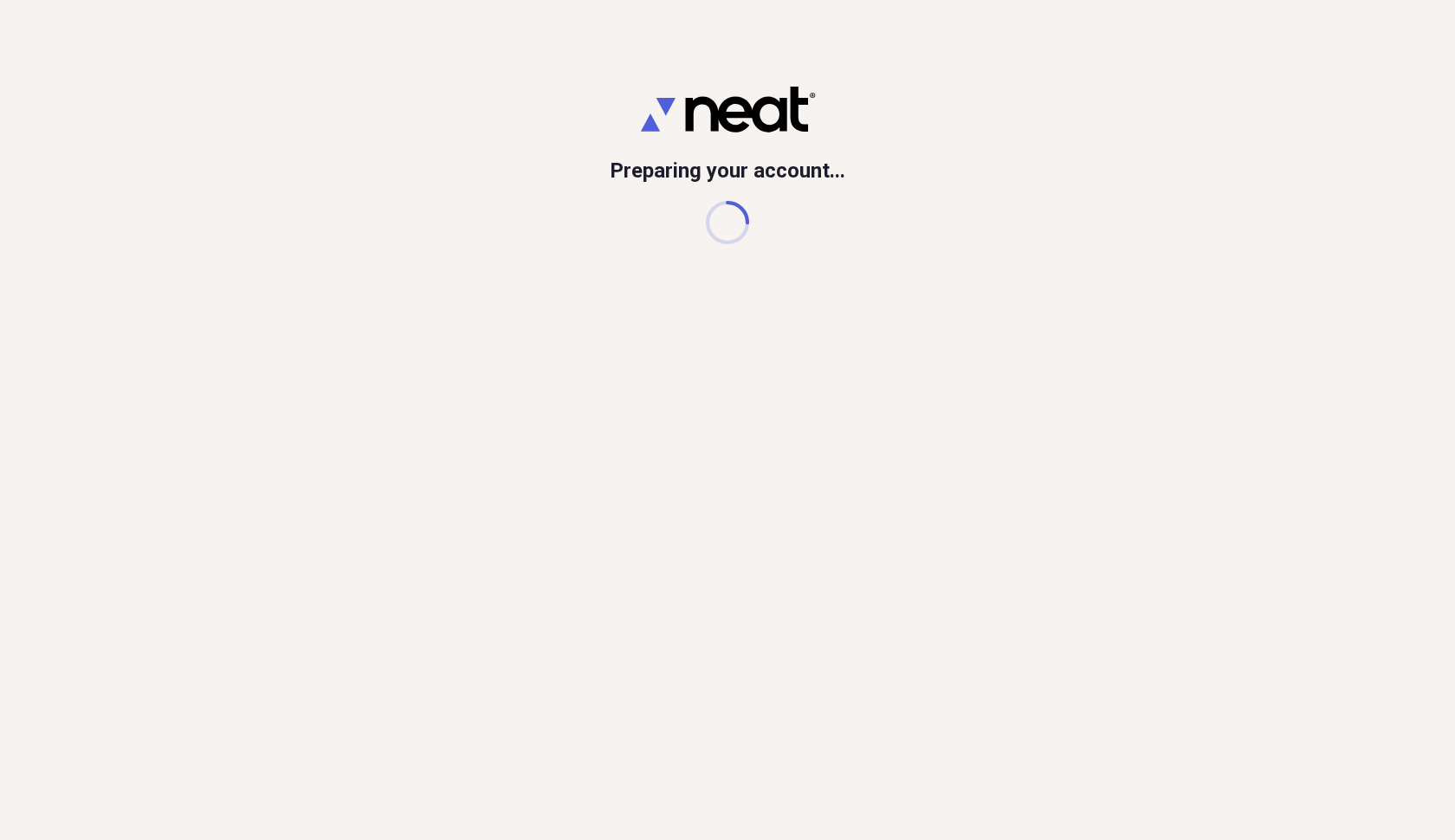 scroll, scrollTop: 0, scrollLeft: 0, axis: both 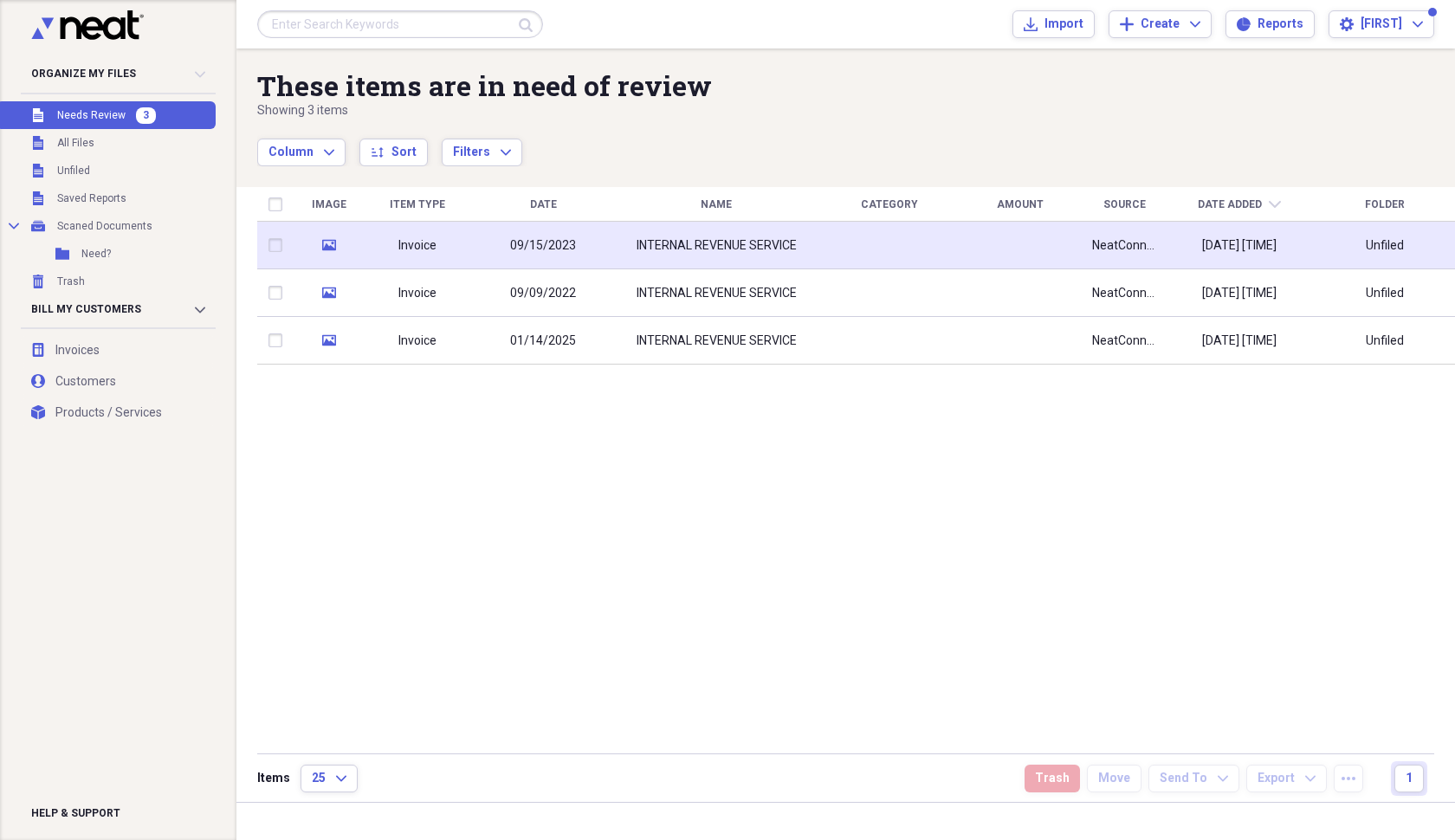 click at bounding box center [279, 245] 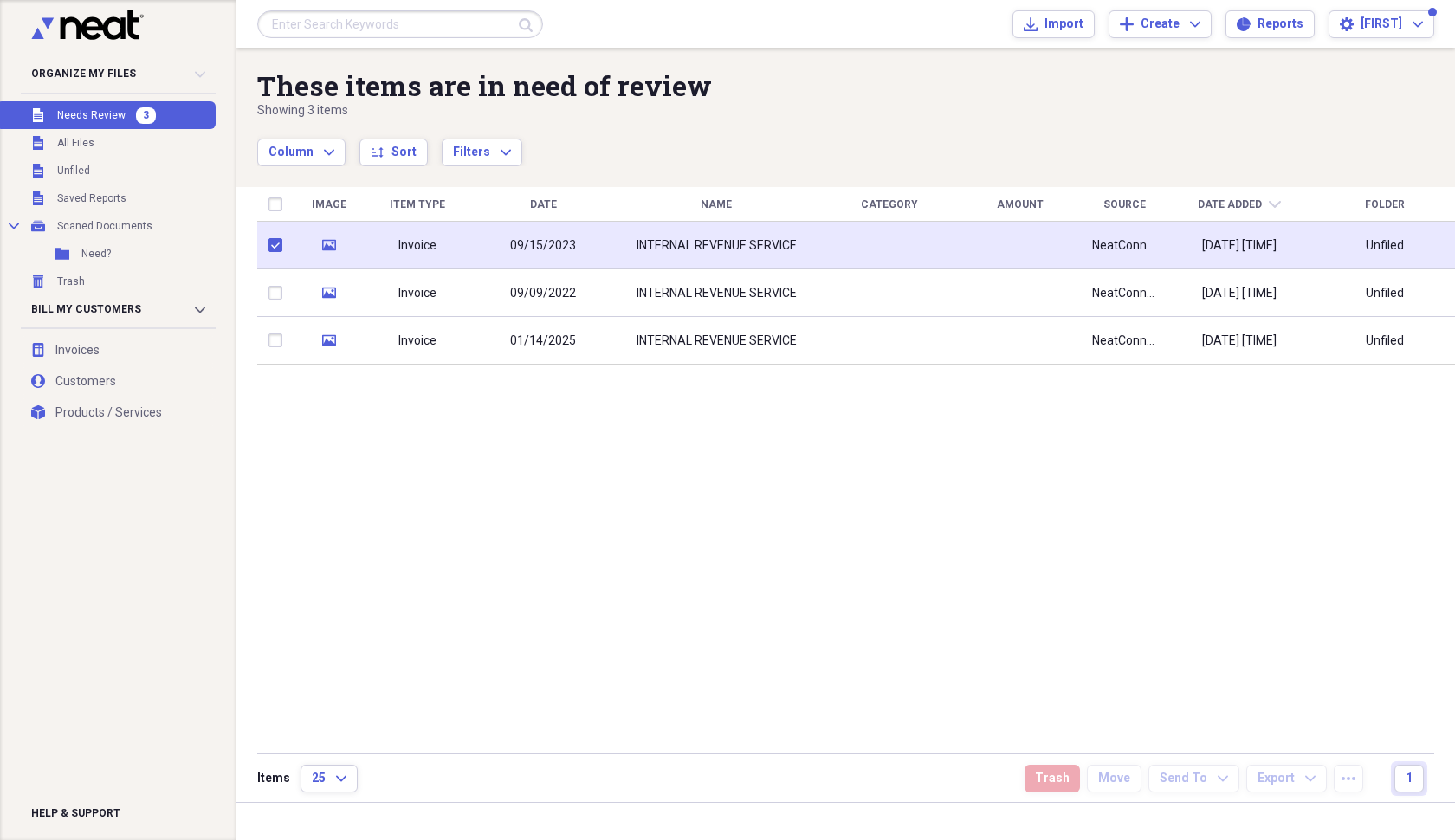 checkbox on "true" 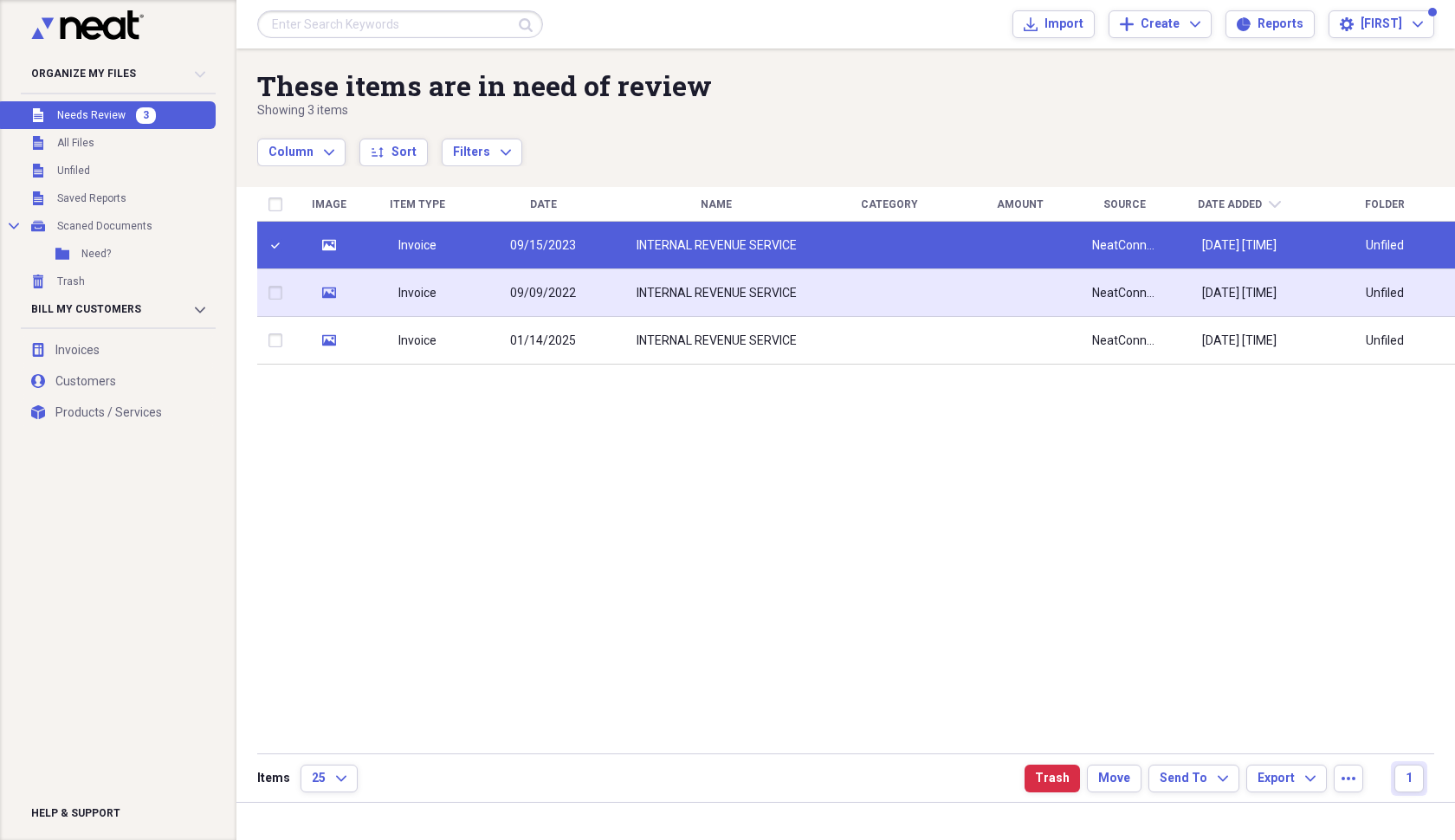 click at bounding box center (279, 293) 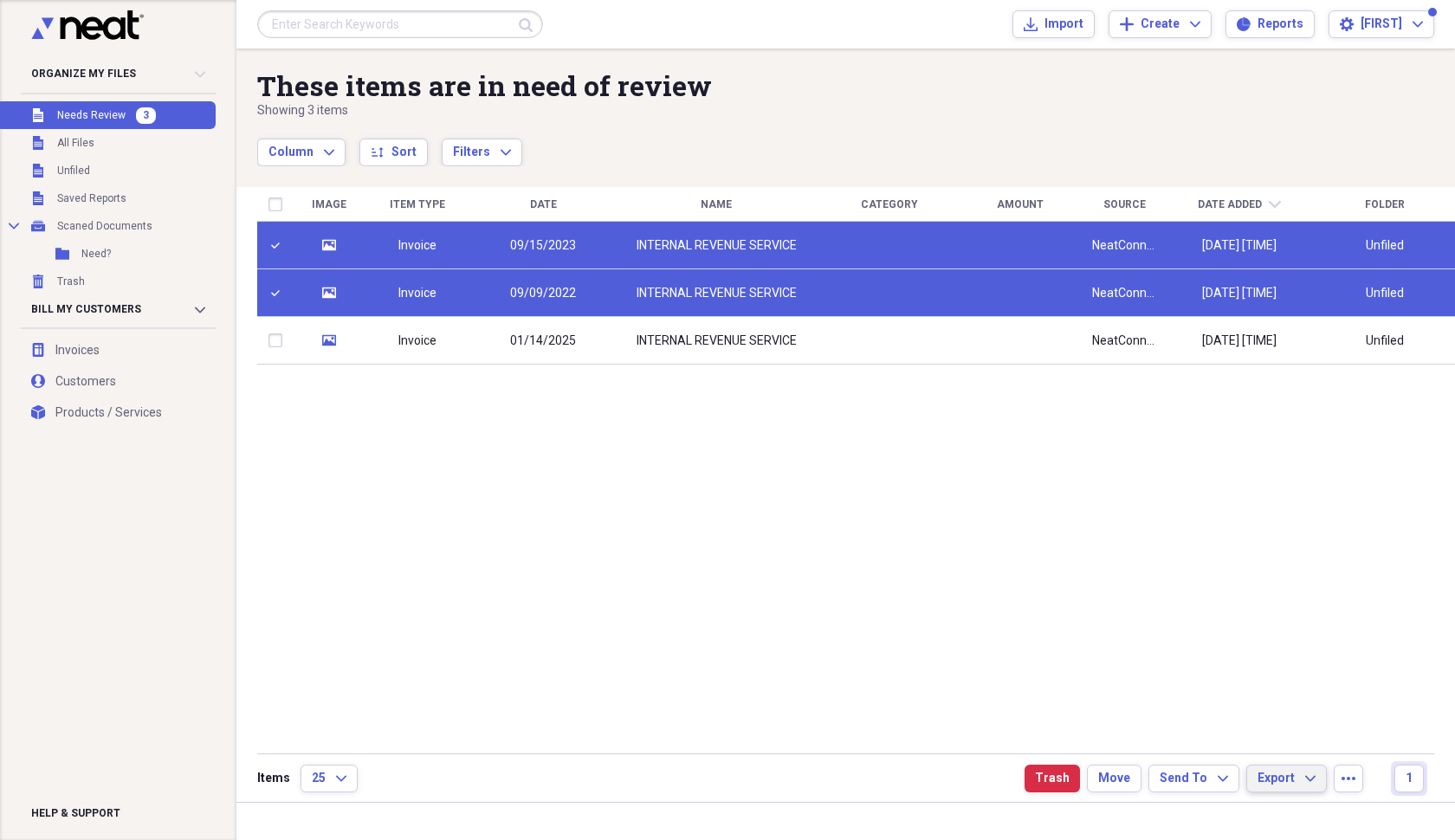 click on "Export Expand" at bounding box center (1286, 779) 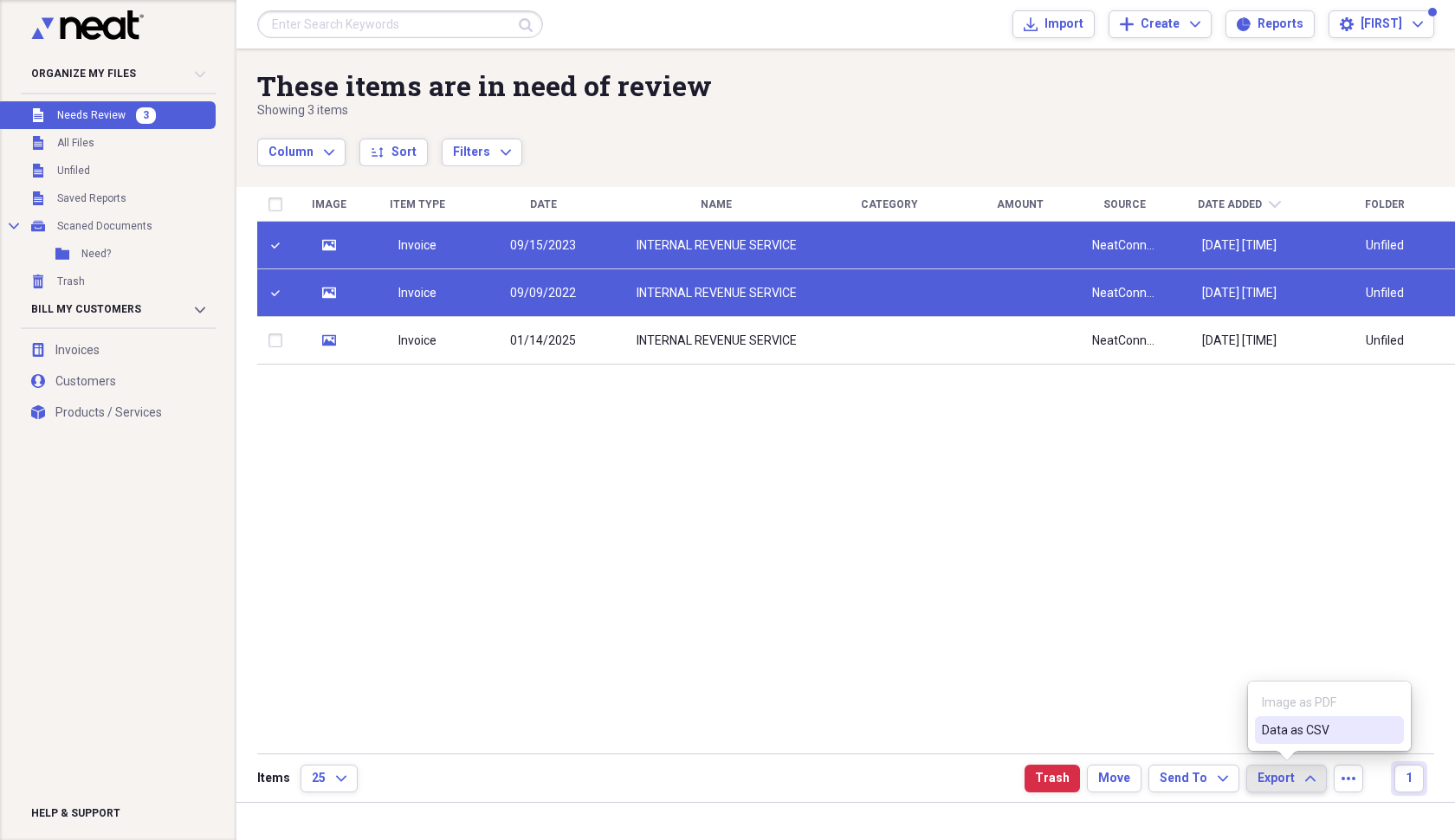 click on "Image as PDF" at bounding box center (1329, 702) 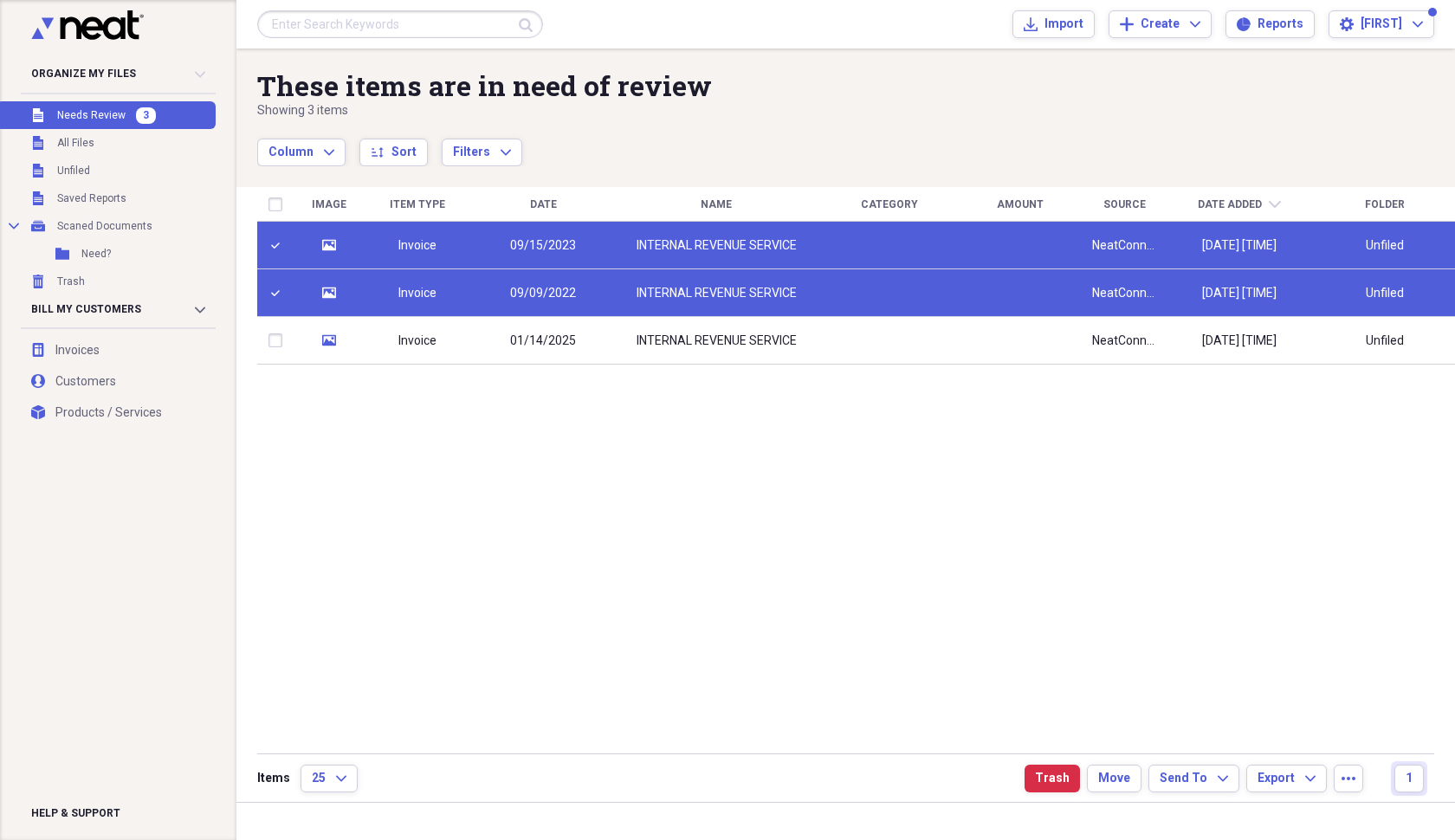 click on "Image Item Type Date Name Category Amount Source Date Added chevron-down Folder media Invoice 09/15/2023 INTERNAL REVENUE SERVICE NeatConnect 08/05/2025 3:53 pm Unfiled media Invoice 09/09/2022 INTERNAL REVENUE SERVICE NeatConnect 08/05/2025 3:52 pm Unfiled media Invoice 01/14/2025 INTERNAL REVENUE SERVICE NeatConnect 08/05/2025 3:47 pm Unfiled" at bounding box center [856, 469] 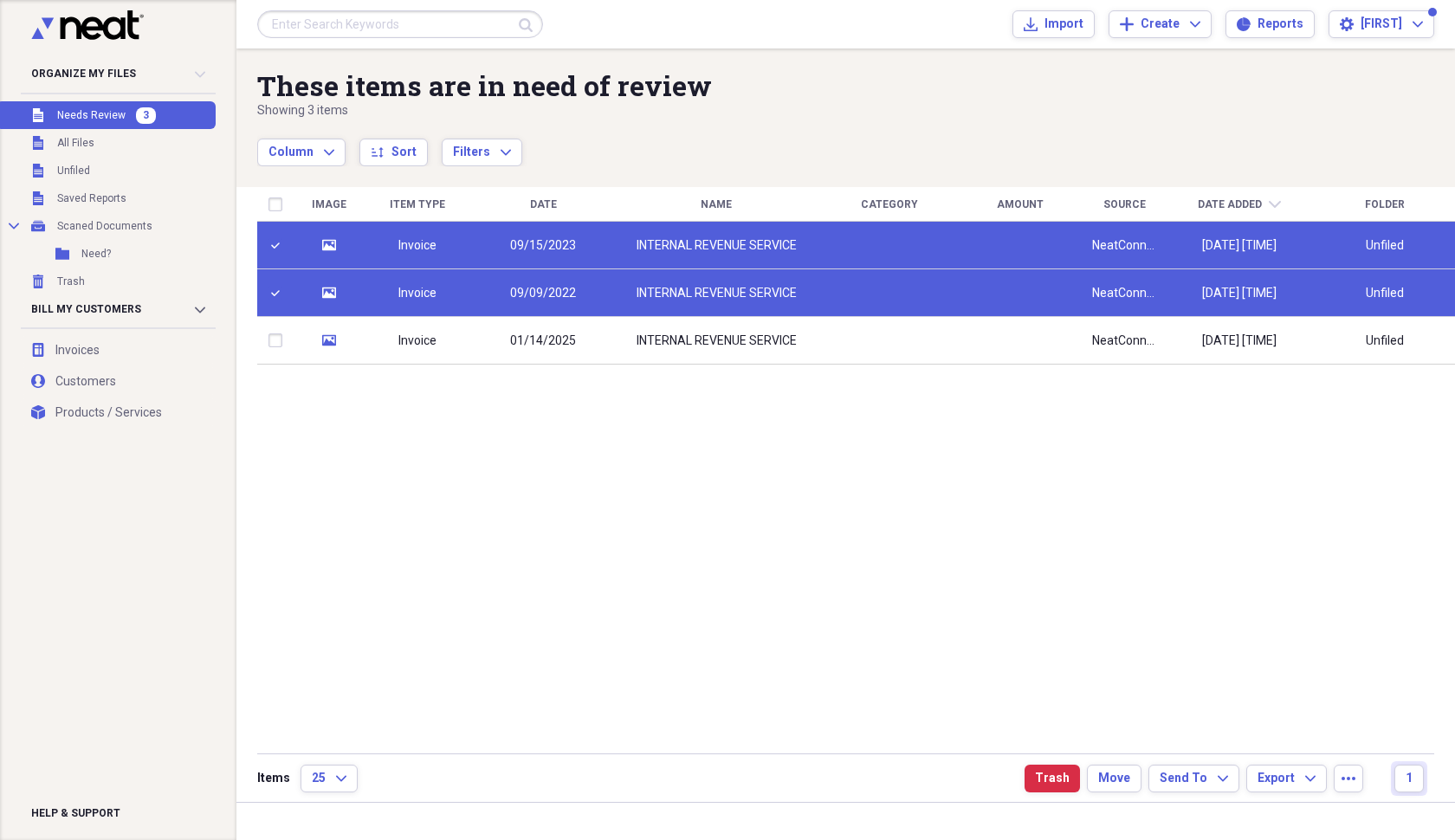 click at bounding box center (279, 293) 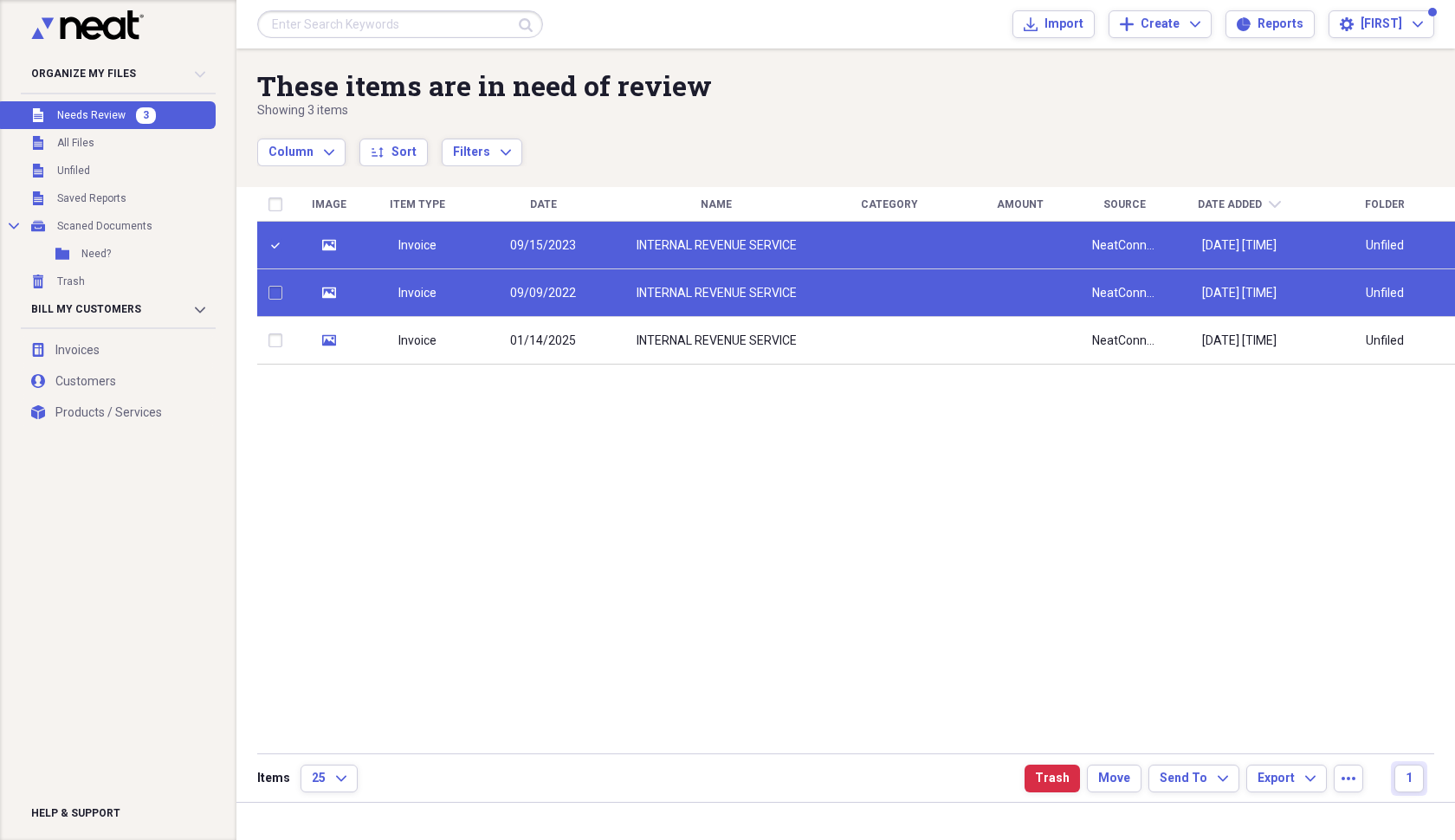 checkbox on "false" 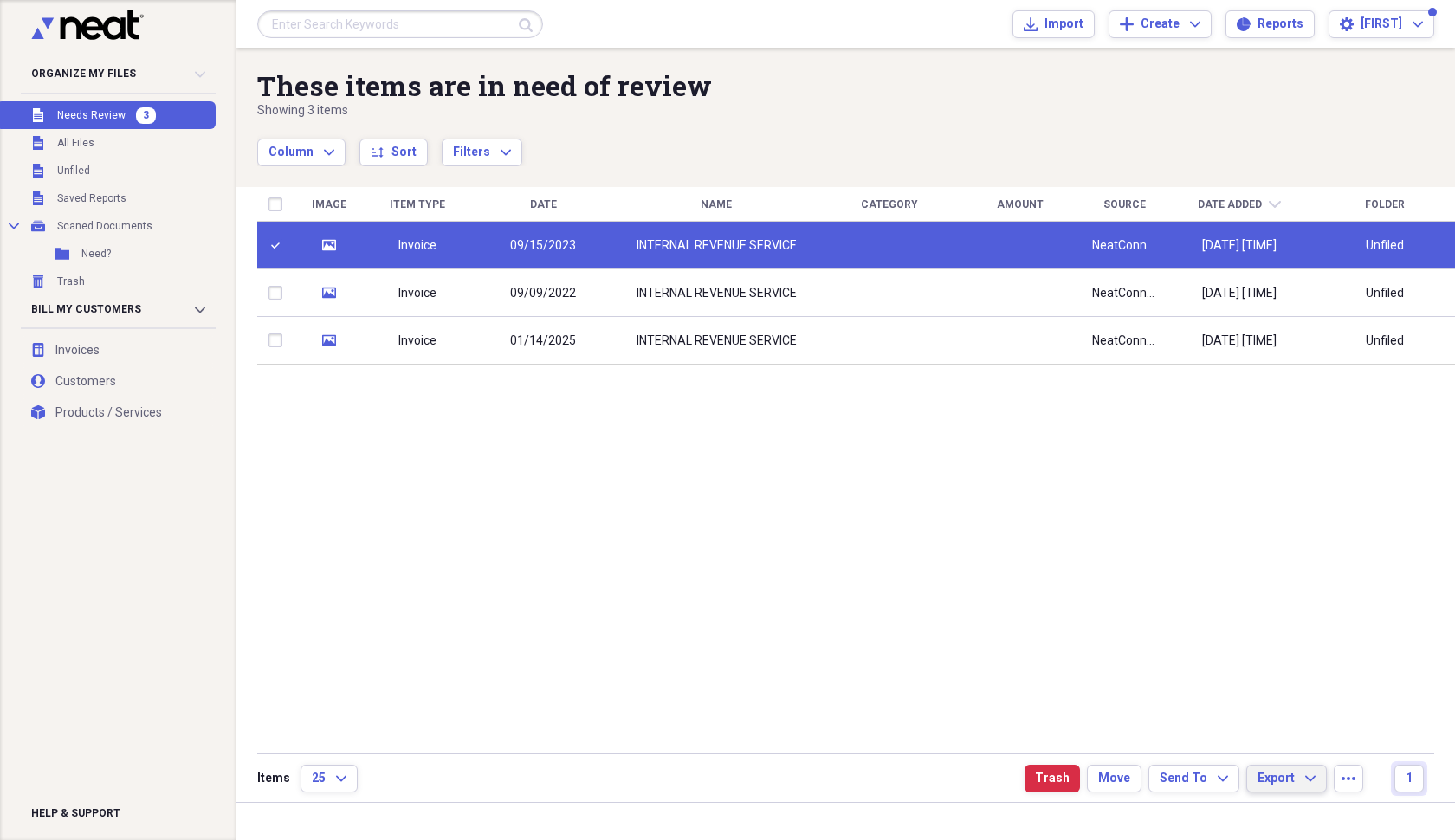 click on "Export" at bounding box center [1276, 779] 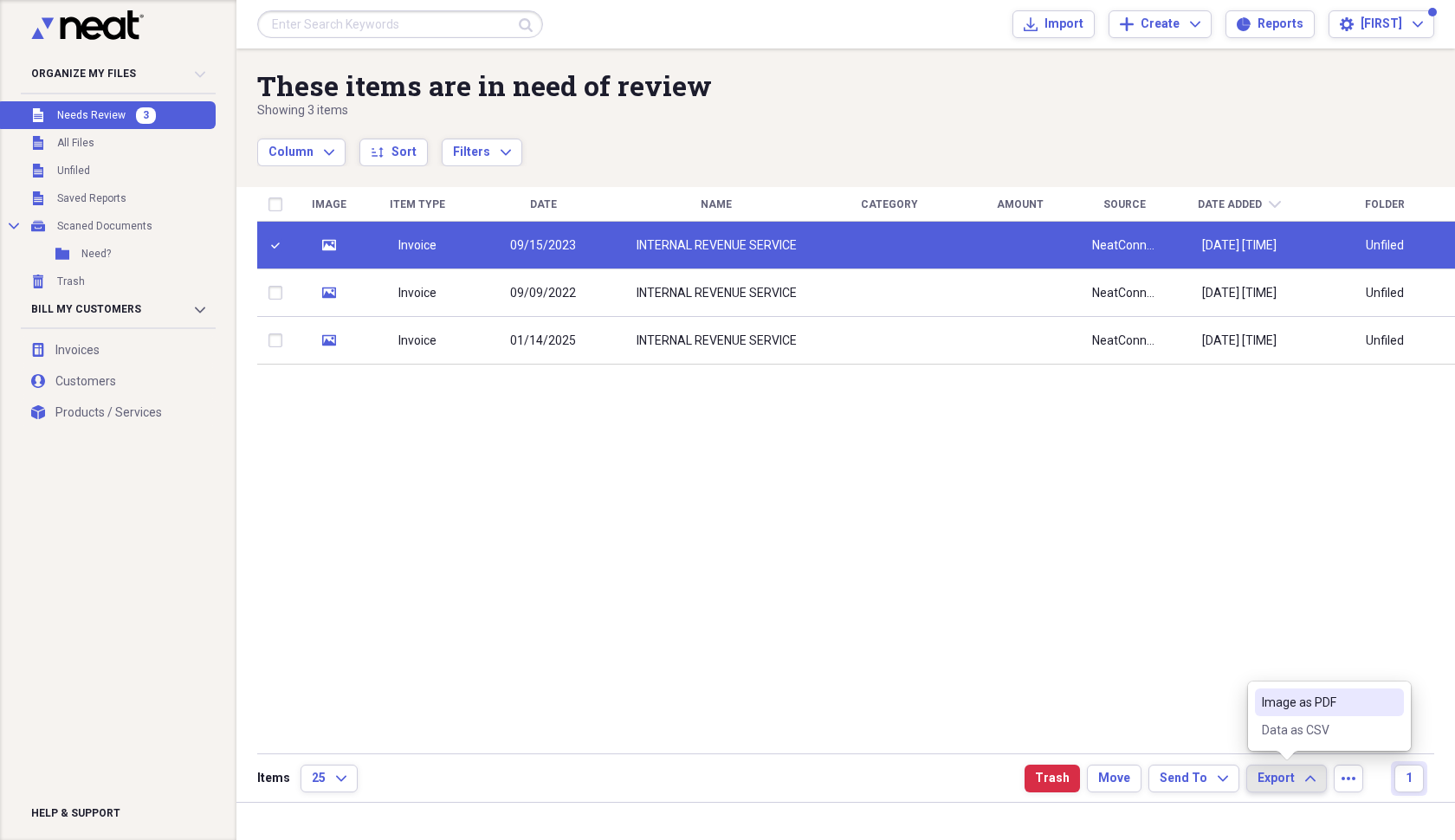 click on "Image as PDF" at bounding box center [1319, 702] 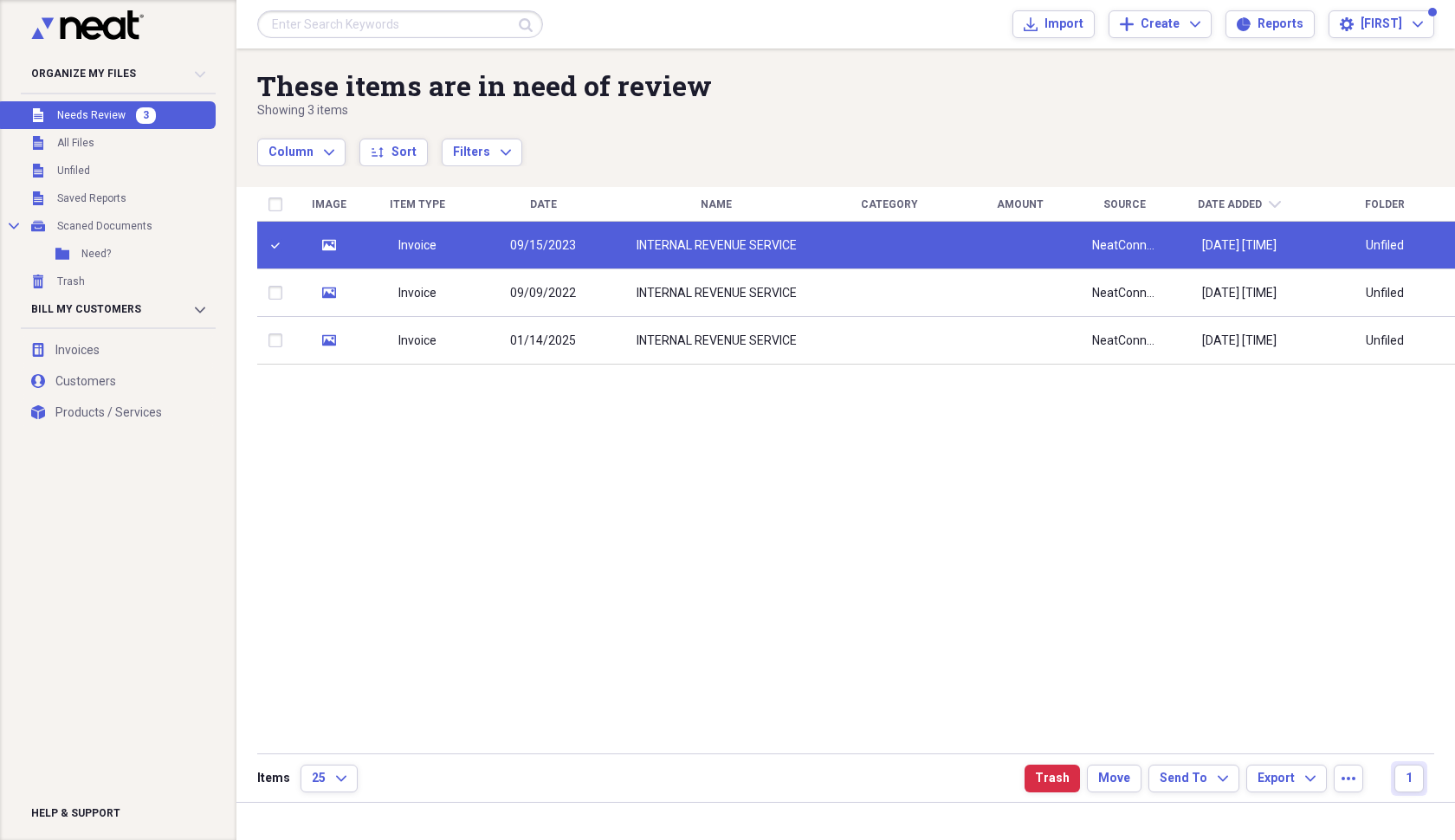 click at bounding box center [279, 245] 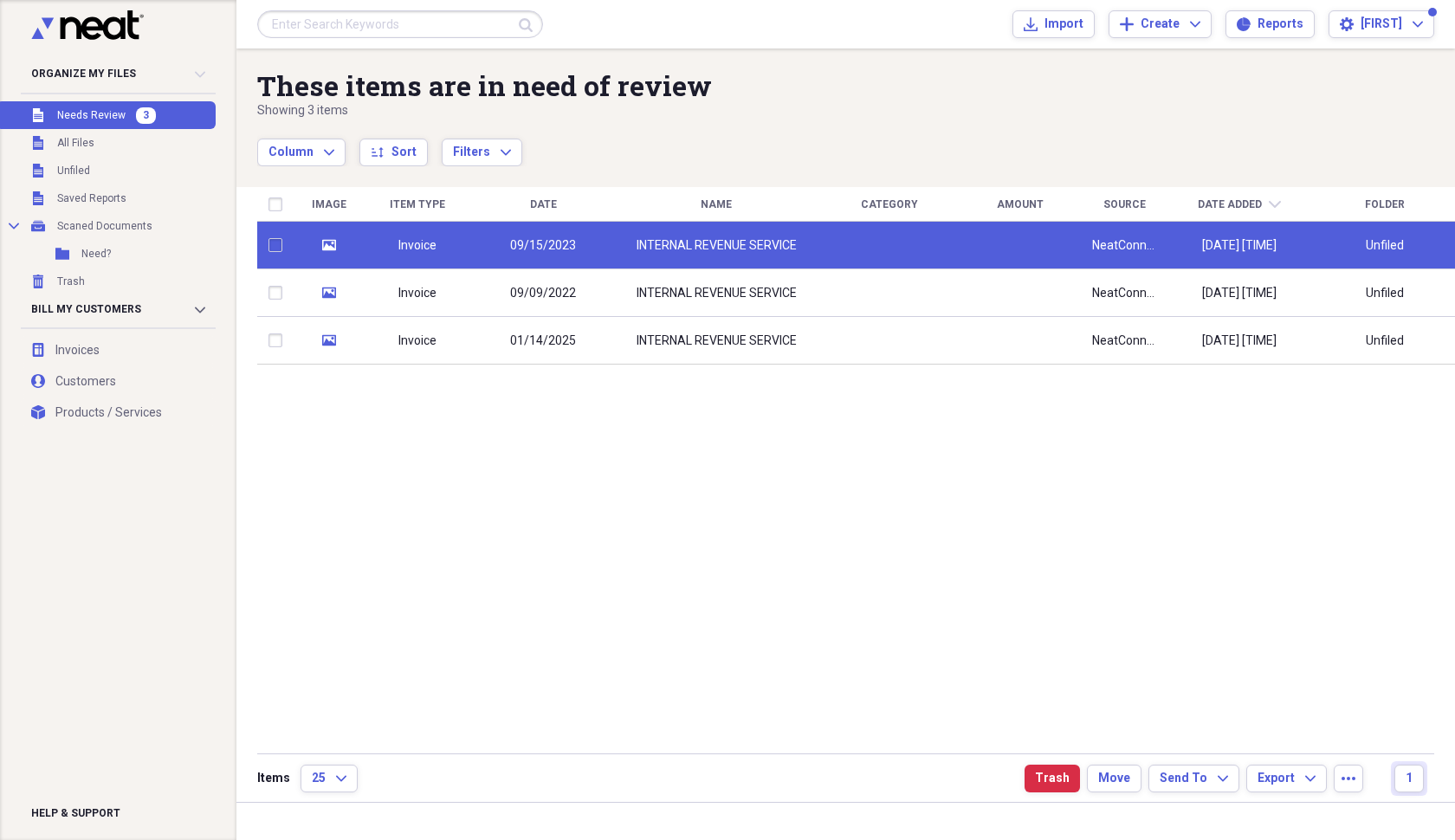 checkbox on "false" 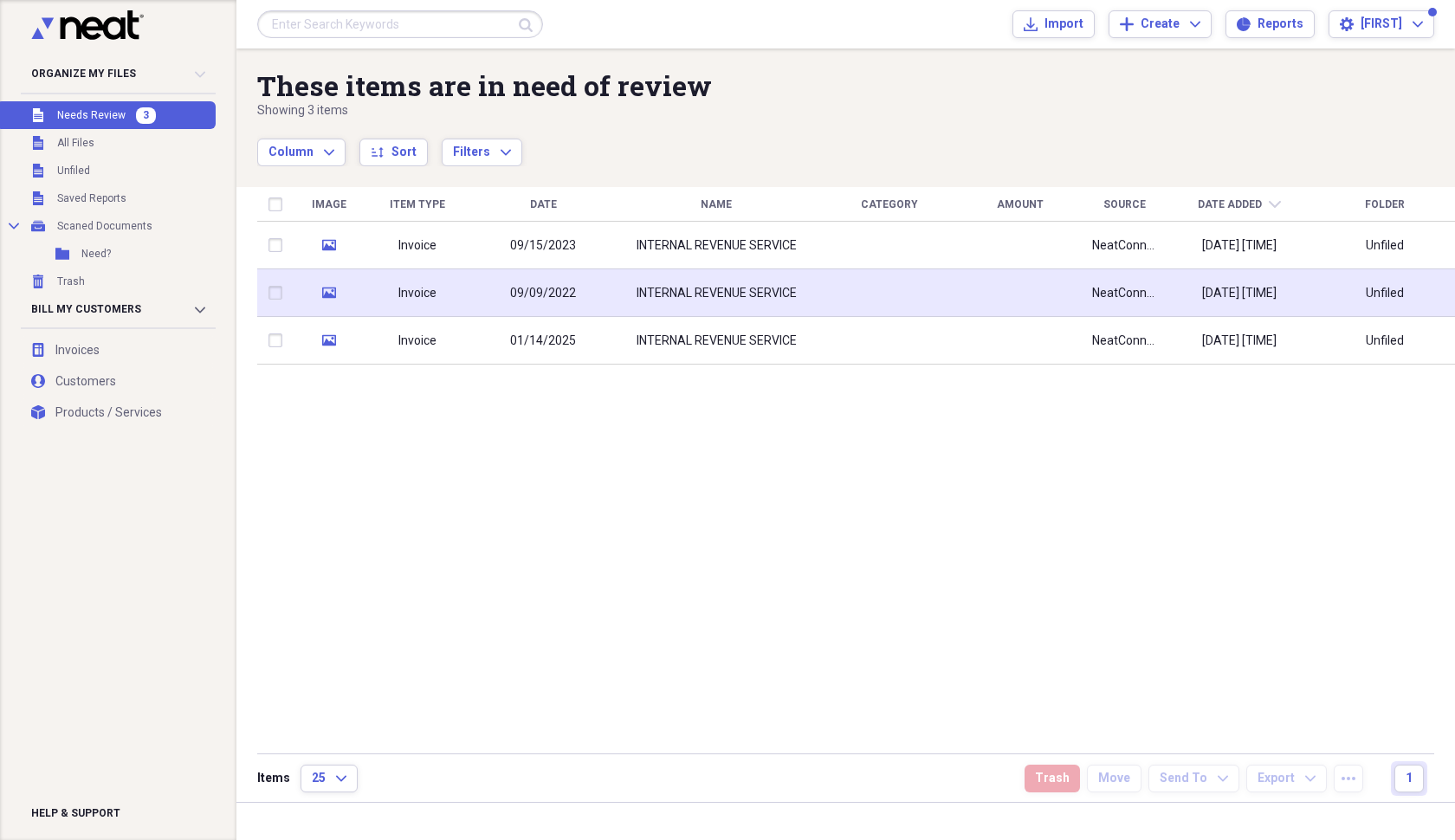 click at bounding box center [279, 293] 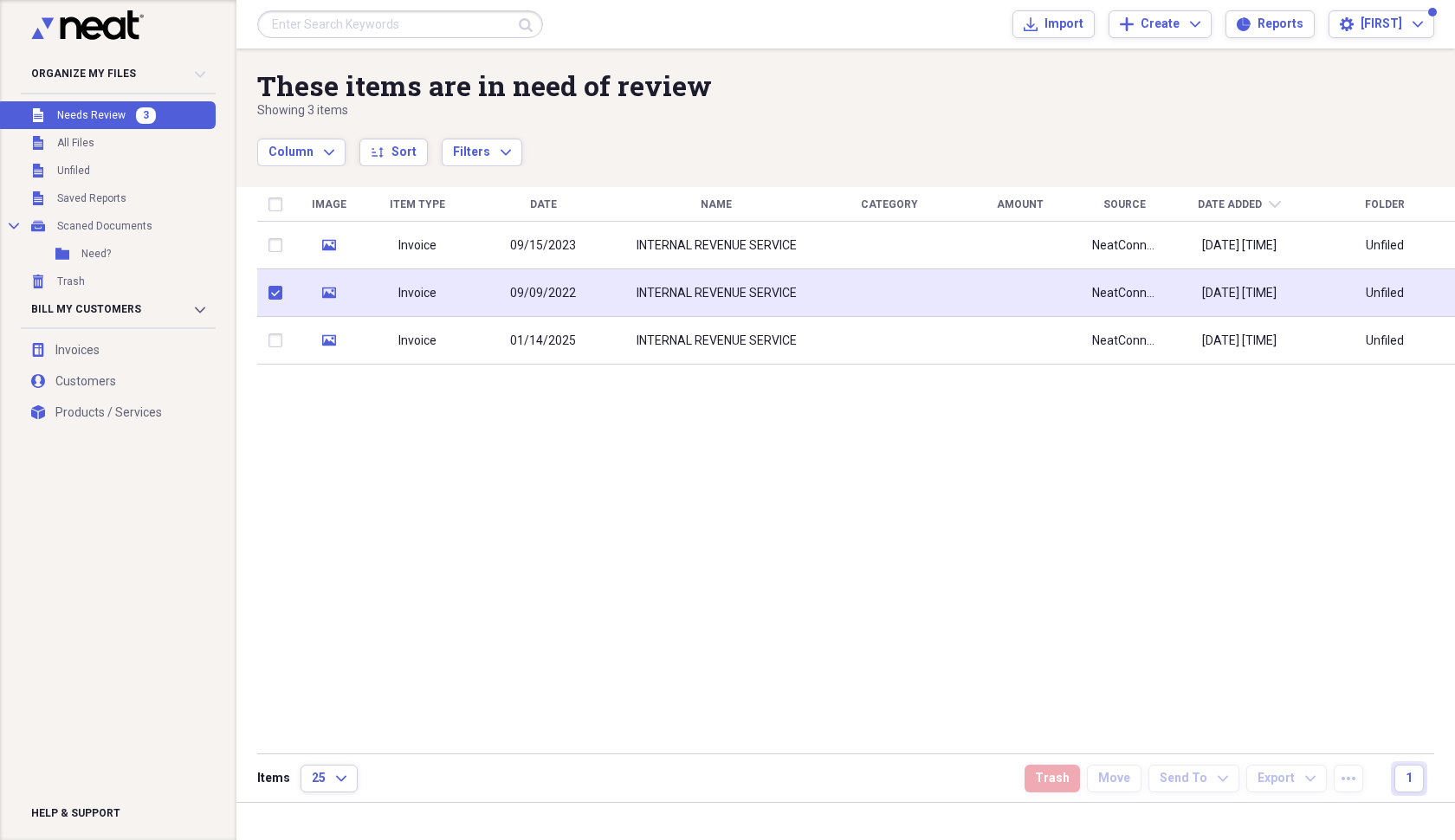checkbox on "true" 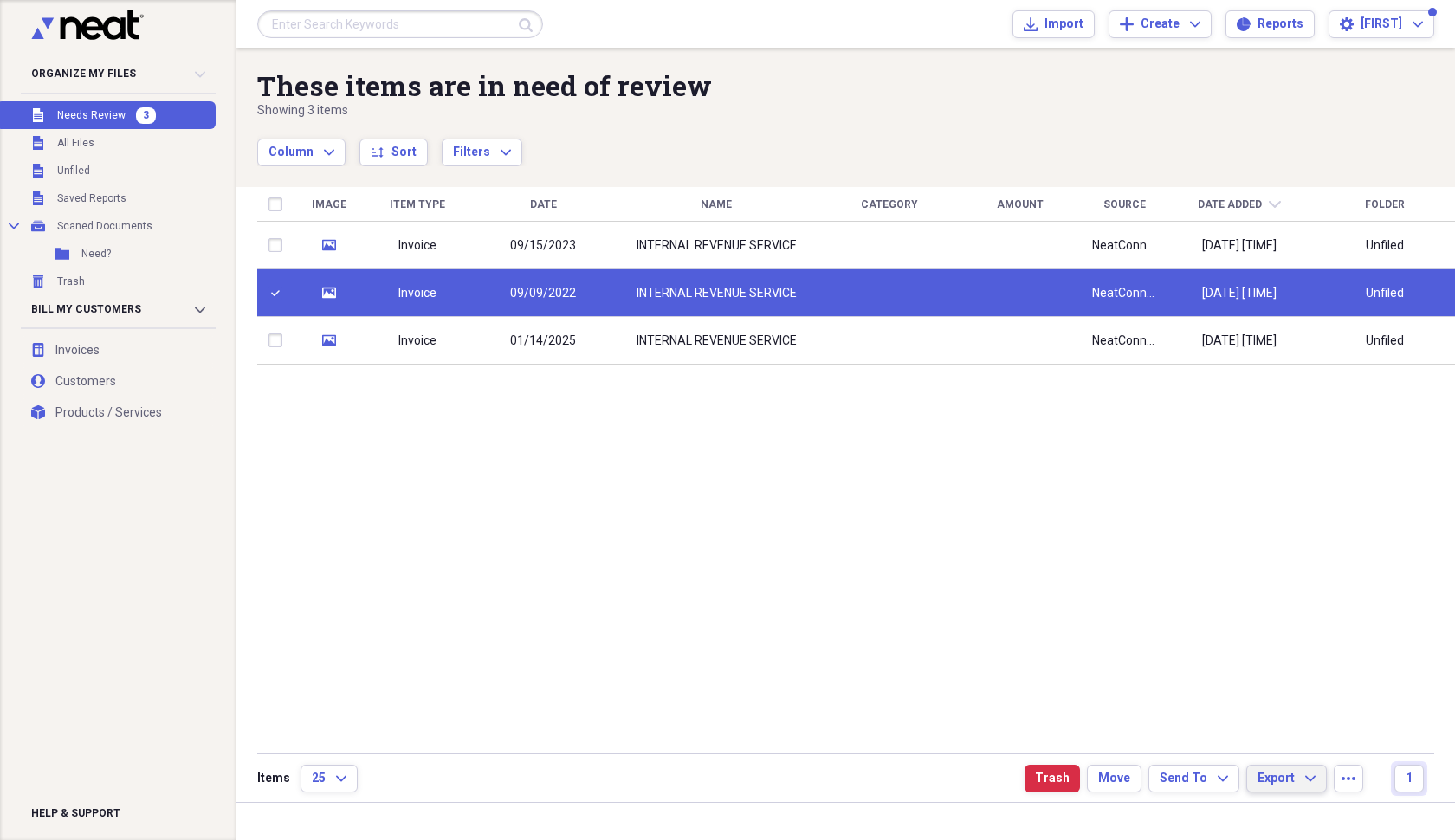 click on "Export" at bounding box center (1276, 779) 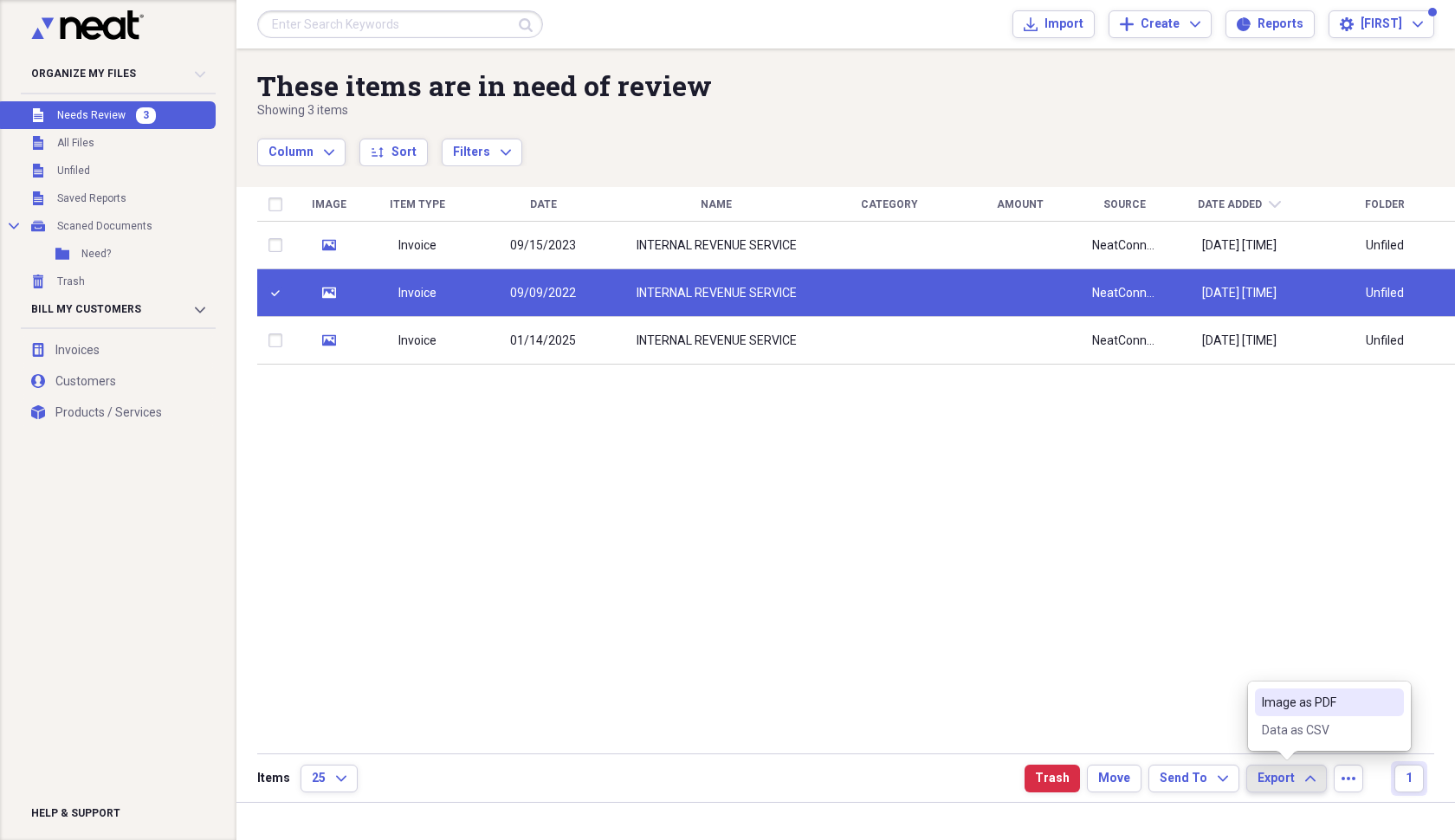 click on "Image as PDF" at bounding box center [1329, 702] 